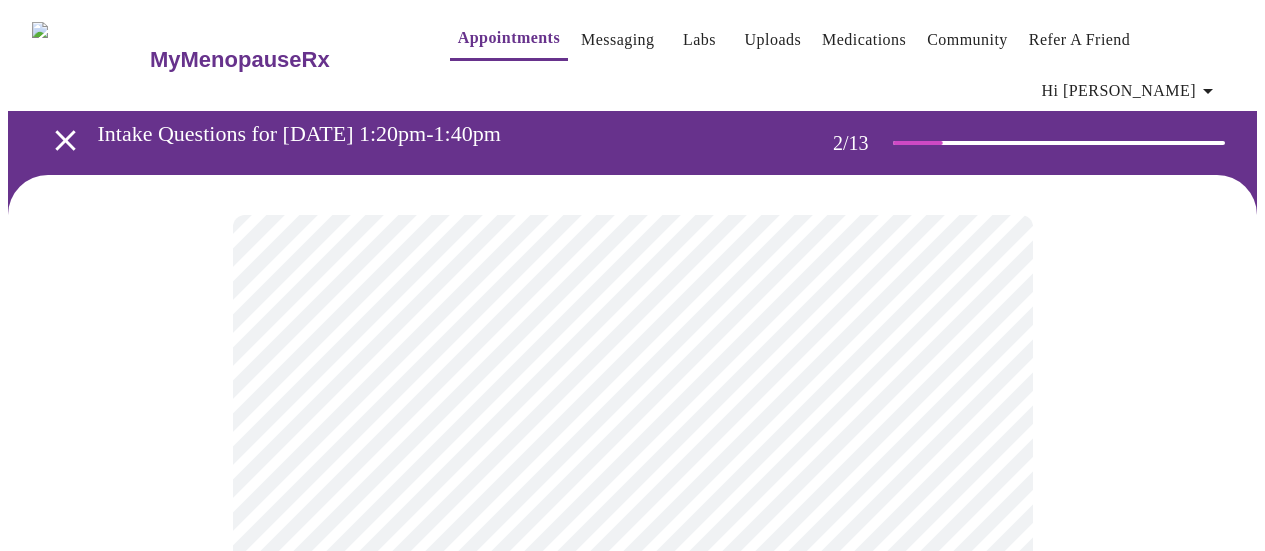 scroll, scrollTop: 600, scrollLeft: 0, axis: vertical 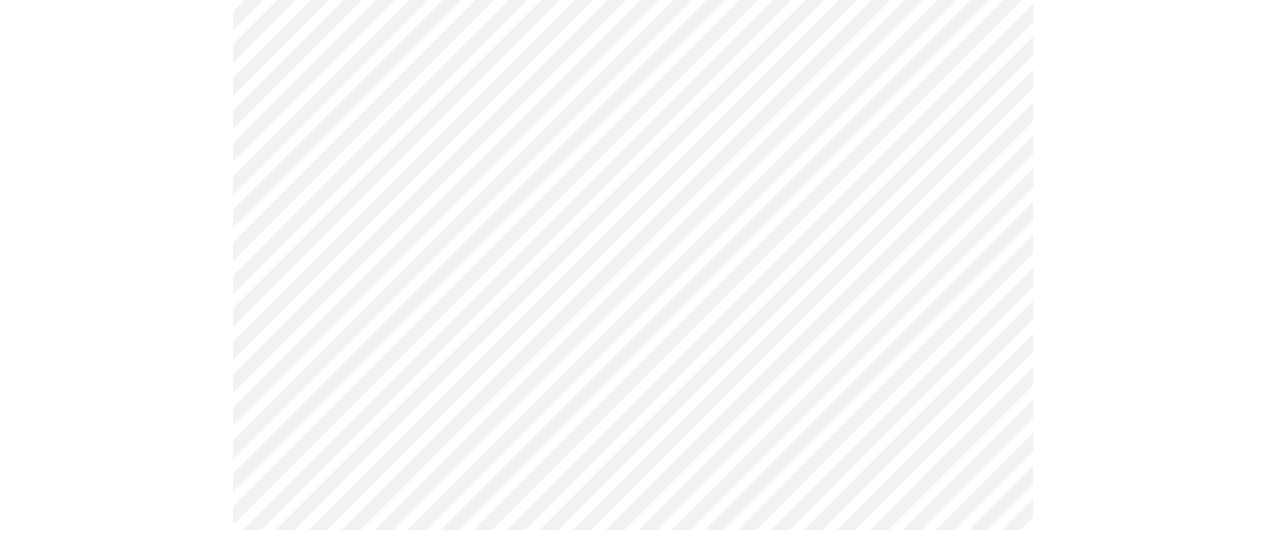 click on "MyMenopauseRx Appointments Messaging Labs Uploads Medications Community Refer a Friend Hi Carolyn    Intake Questions for Thu, Jul 17th 2025 @ 1:20pm-1:40pm 2  /  13 Settings Billing Invoices Log out                Chat New Conversation Search Close modal The data of ChatGPT isn't real-time. WebAccess Feature combines the intelligence of ChatGPT with realtime web information, allowing GPT to handle real-time information-related questions more effectively. Upgrade to gain this feature, and worry no more about outdated information! Upgrade Now 🤓 Explain a complex thing Explain Artificial Intelligence so
that I can explain it to my six-year-old child. 🧠 Get suggestions and create new ideas Please give me the best 10 travel
ideas around the world 💭 Translate, summarize, fix grammar and more… Translate "I love you" French       GPT-4o Mini Hello, how can I help you today? Copy  Stop generating       GPT-4o Mini  AITOPIA        GPT-4o Mini        GPT-4o" at bounding box center [632, 10923] 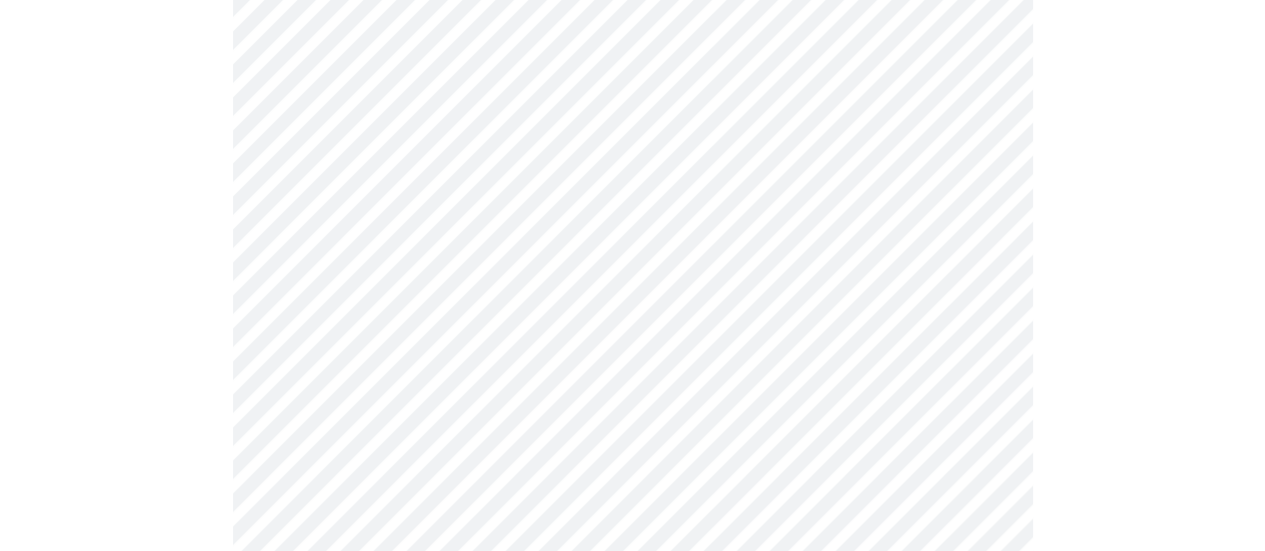scroll, scrollTop: 344, scrollLeft: 0, axis: vertical 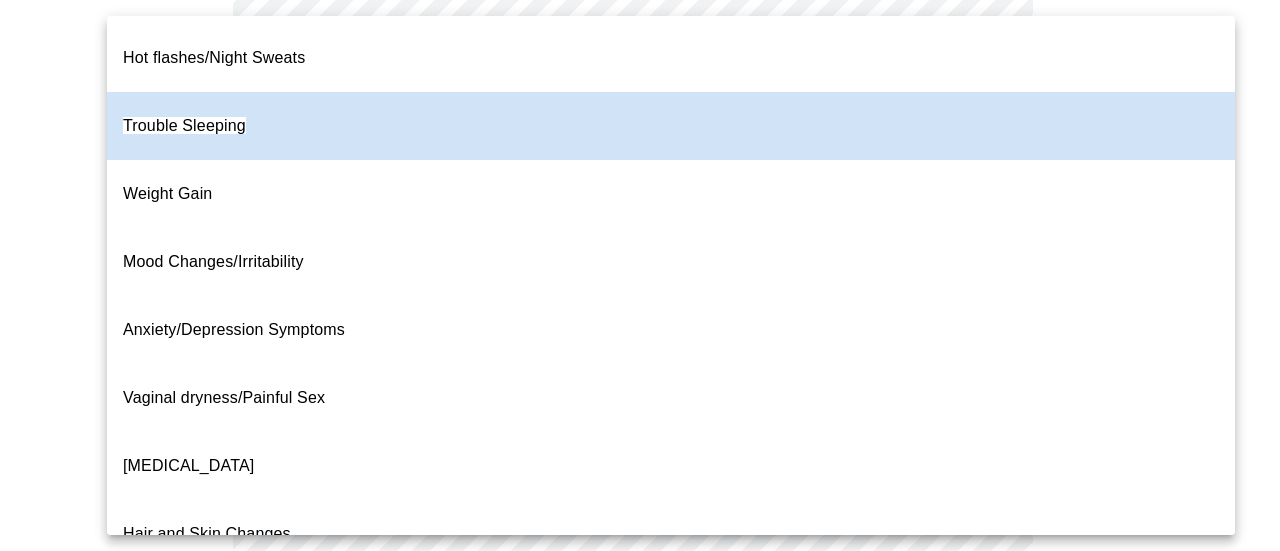 click on "MyMenopauseRx Appointments Messaging Labs Uploads Medications Community Refer a Friend Hi Carolyn    Intake Questions for Thu, Jul 17th 2025 @ 1:20pm-1:40pm 2  /  13 Settings Billing Invoices Log out Hot flashes/Night Sweats
Trouble Sleeping
Weight Gain
Mood Changes/Irritability
Anxiety/Depression Symptoms
Vaginal dryness/Painful Sex
Decreased libido
Hair and Skin Changes
Bone Health (Osteopenia,Osteoporosis, Obtain an order for a bone density test)
Metabolic Health (Pre-diabetes, Elevated Cholesterol, Vitamin D, Abnormal Lab Testing, Obtain an order for a Coronary Calcium Heart Scan)
Period Problems
Postmenopausal Bleeding
Orgasms are weak
UTI Symptoms
Vaginal Infection
Herpes (oral, genital)
STD Testing
I feel great - just need a refill.
Other" at bounding box center (640, 245) 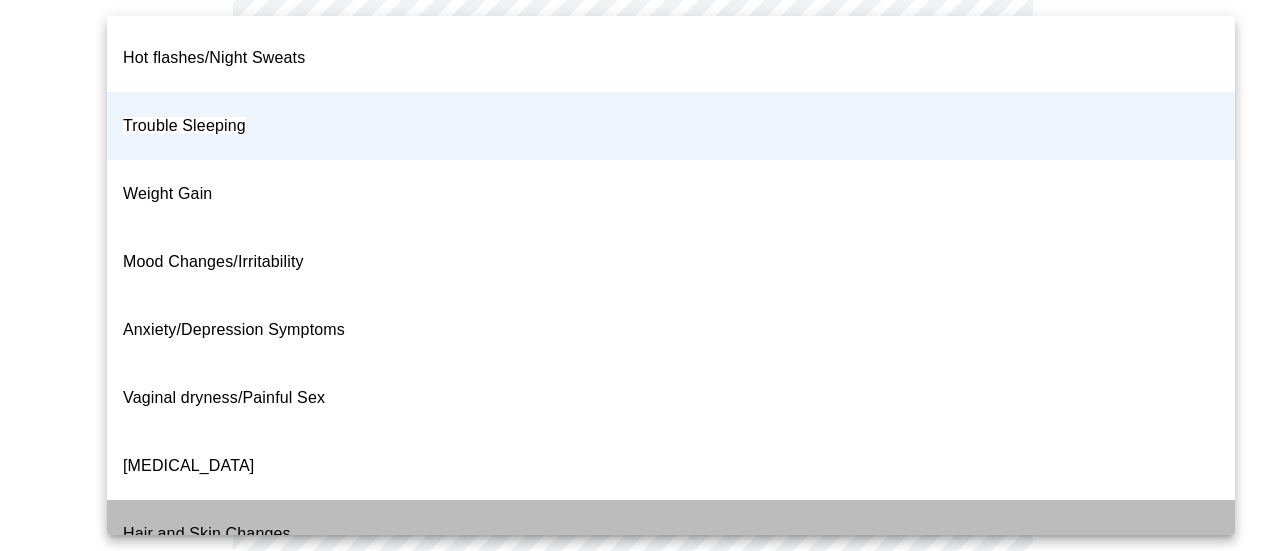 click on "Hair and Skin Changes" at bounding box center [671, 534] 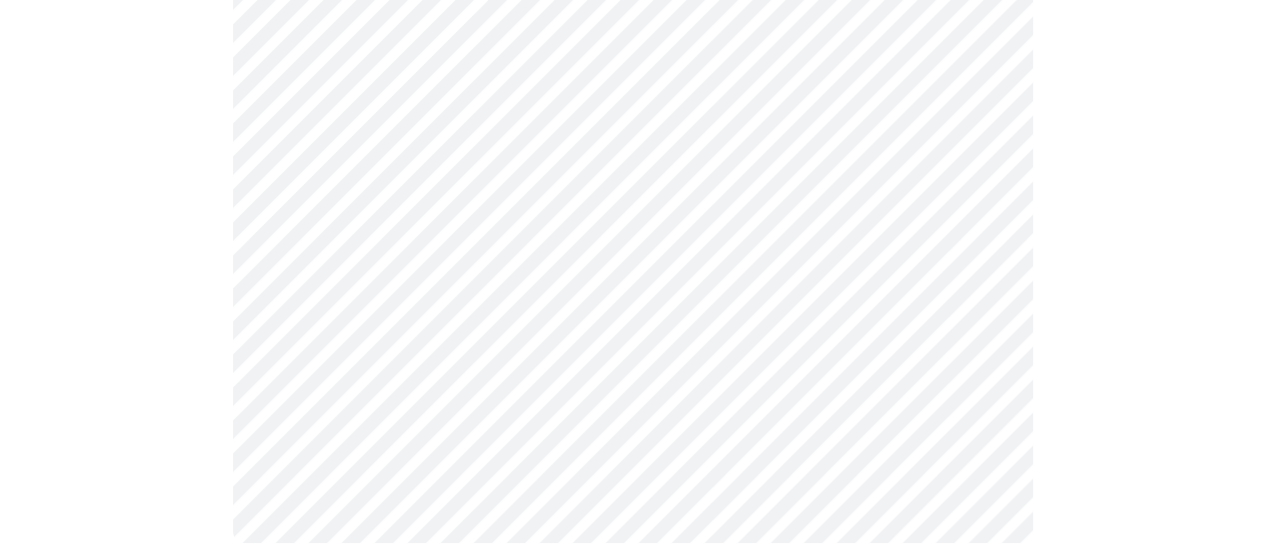 scroll, scrollTop: 610, scrollLeft: 0, axis: vertical 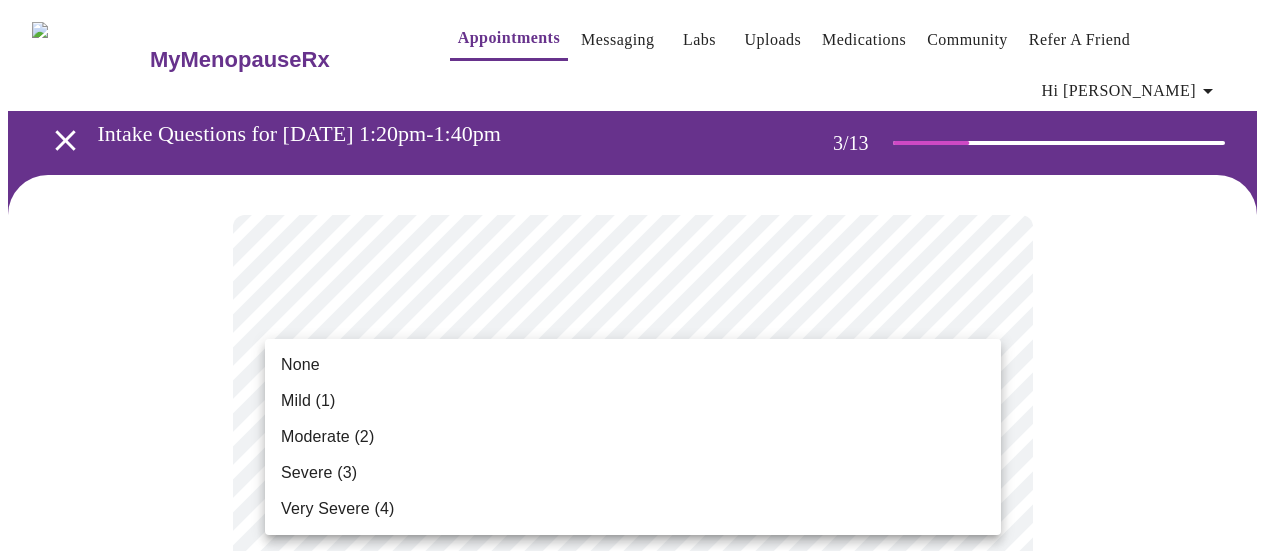 click on "MyMenopauseRx Appointments Messaging Labs Uploads Medications Community Refer a Friend Hi Carolyn    Intake Questions for Thu, Jul 17th 2025 @ 1:20pm-1:40pm 3  /  13 Settings Billing Invoices Log out None Mild (1) Moderate (2) Severe (3)  Very Severe (4)" at bounding box center [640, 1373] 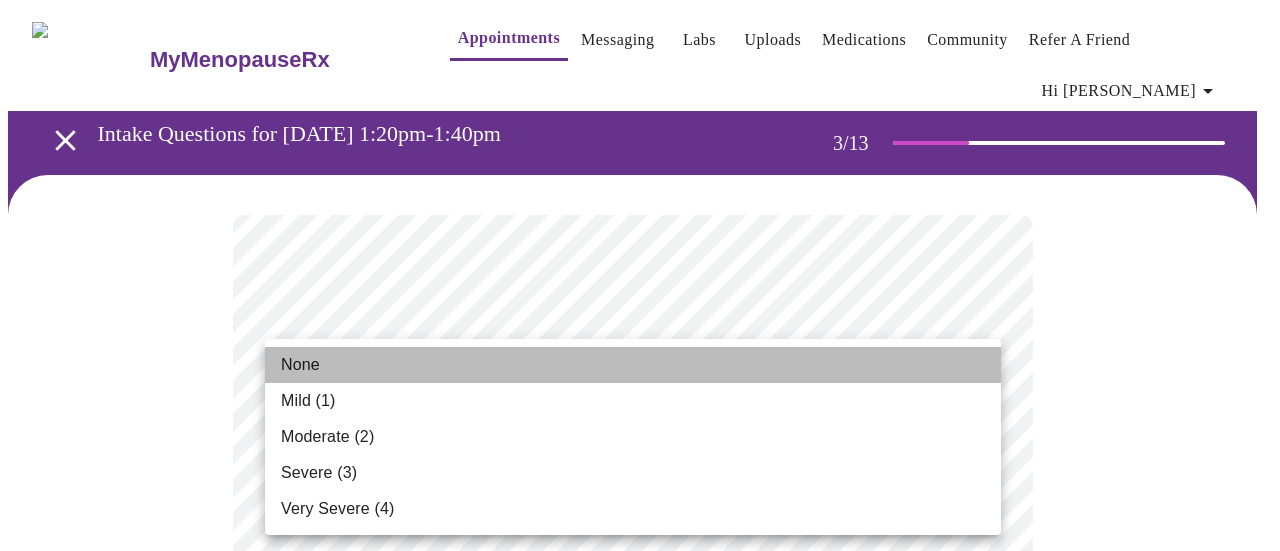 click on "None" at bounding box center (633, 365) 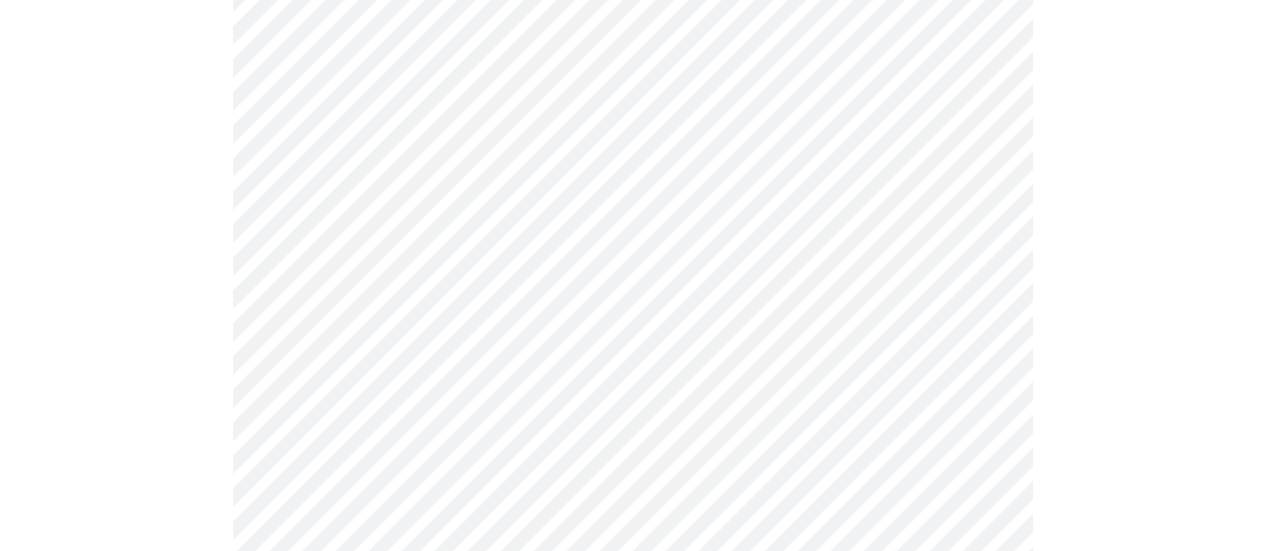 scroll, scrollTop: 352, scrollLeft: 0, axis: vertical 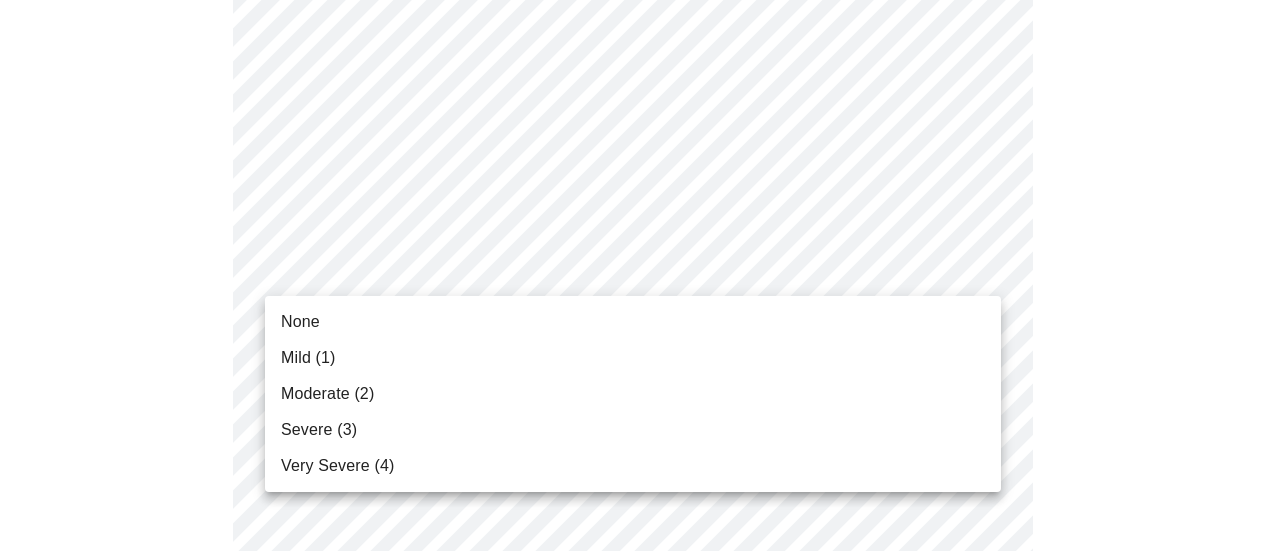 click on "MyMenopauseRx Appointments Messaging Labs Uploads Medications Community Refer a Friend Hi Carolyn    Intake Questions for Thu, Jul 17th 2025 @ 1:20pm-1:40pm 3  /  13 Settings Billing Invoices Log out None Mild (1) Moderate (2) Severe (3) Very Severe (4)" at bounding box center (640, 985) 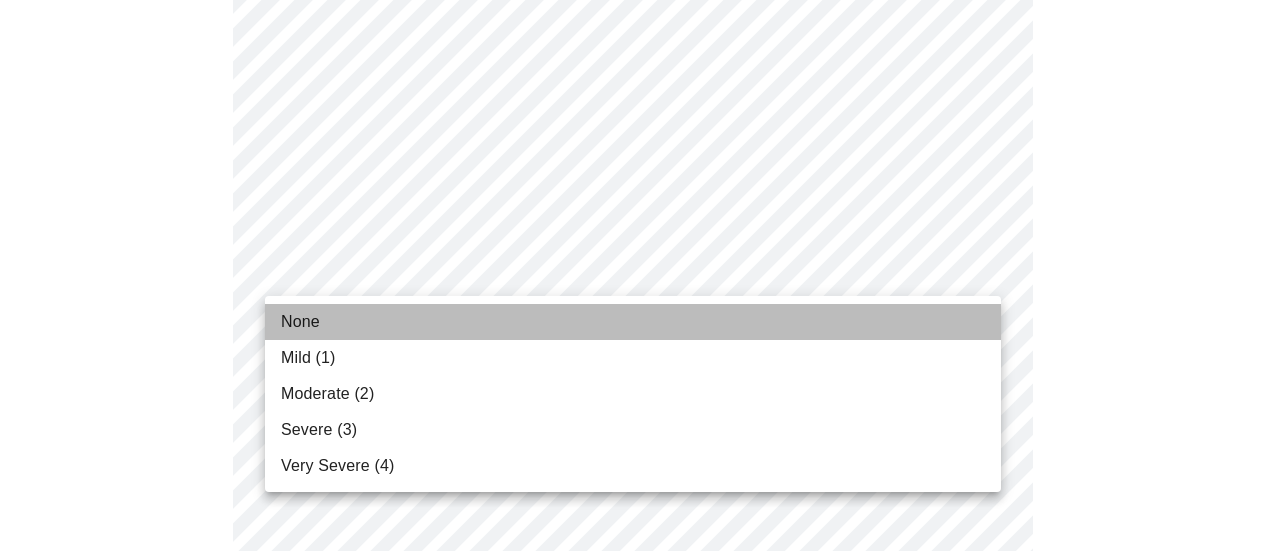 click on "None" at bounding box center [633, 322] 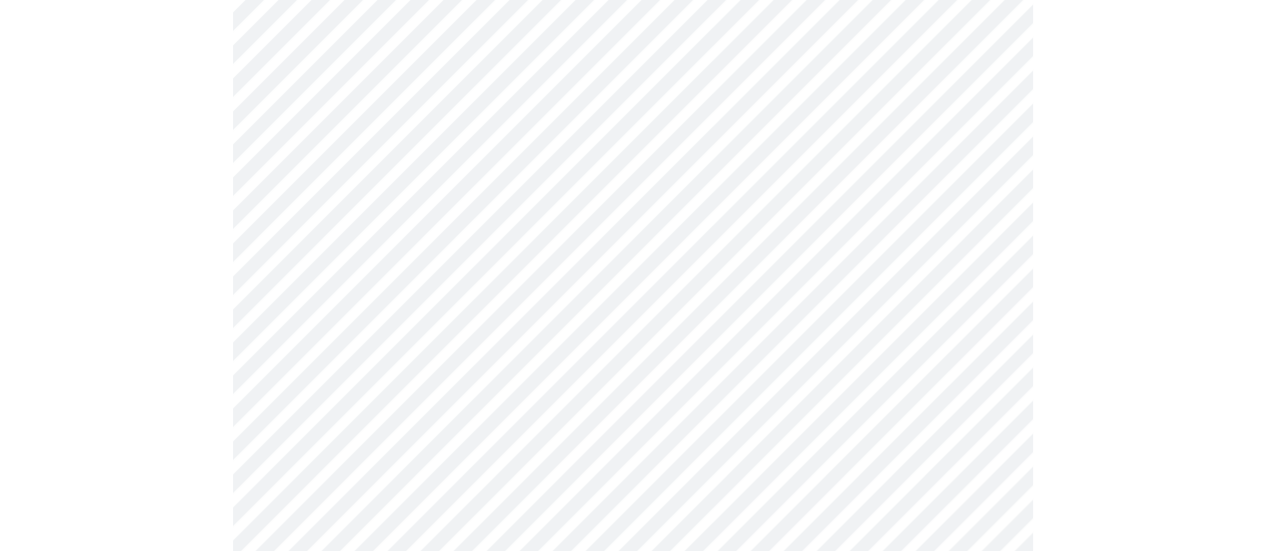 scroll, scrollTop: 616, scrollLeft: 0, axis: vertical 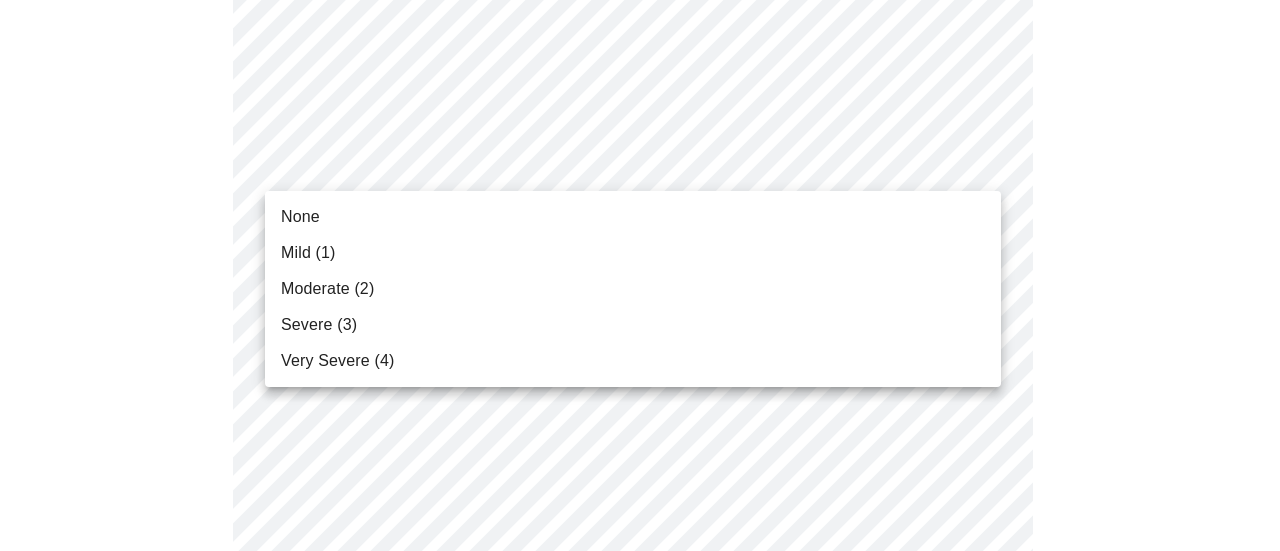 click on "MyMenopauseRx Appointments Messaging Labs Uploads Medications Community Refer a Friend Hi Carolyn    Intake Questions for Thu, Jul 17th 2025 @ 1:20pm-1:40pm 3  /  13 Settings Billing Invoices Log out None Mild (1) Moderate (2) Severe (3) Very Severe (4)" at bounding box center (640, 707) 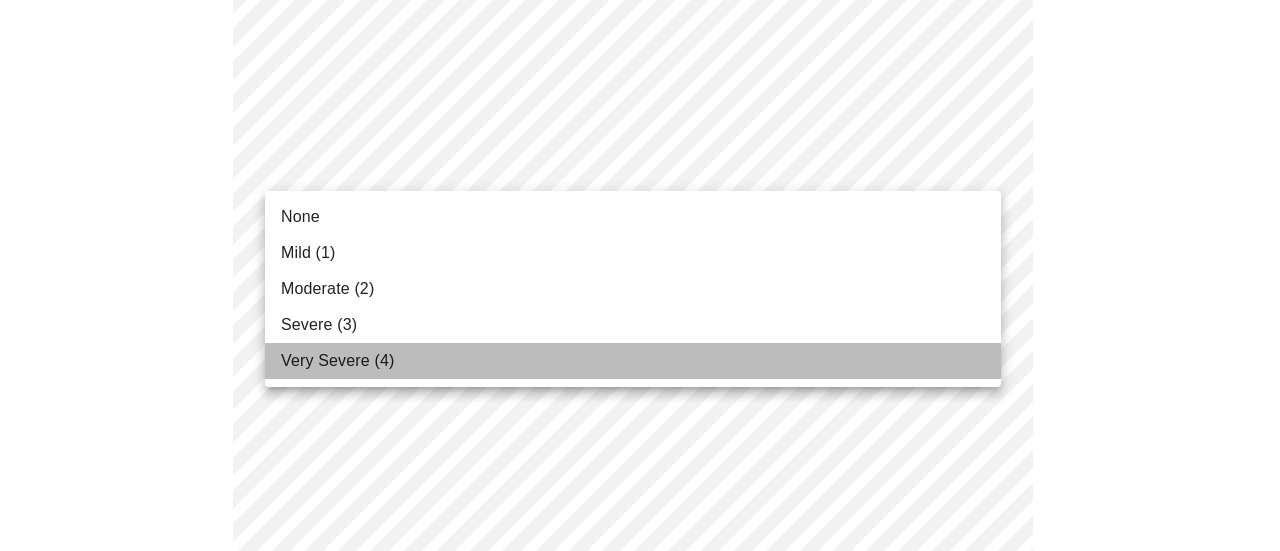 click on "Very Severe (4)" at bounding box center (633, 361) 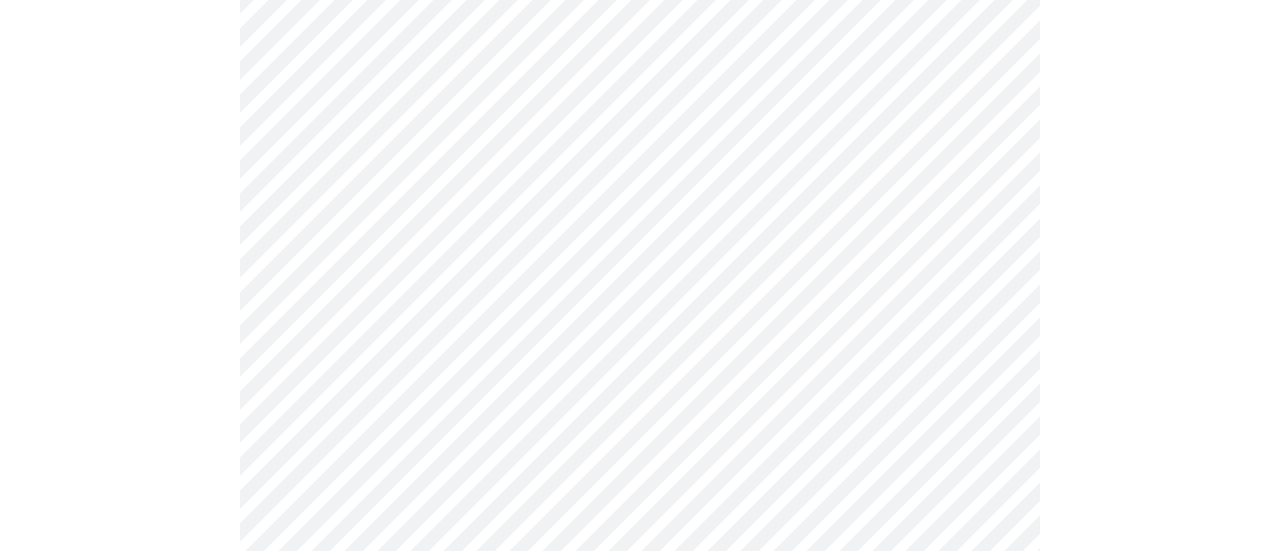click on "MyMenopauseRx Appointments Messaging Labs Uploads Medications Community Refer a Friend Hi Carolyn    Intake Questions for Thu, Jul 17th 2025 @ 1:20pm-1:40pm 3  /  13 Settings Billing Invoices Log out" at bounding box center [640, 694] 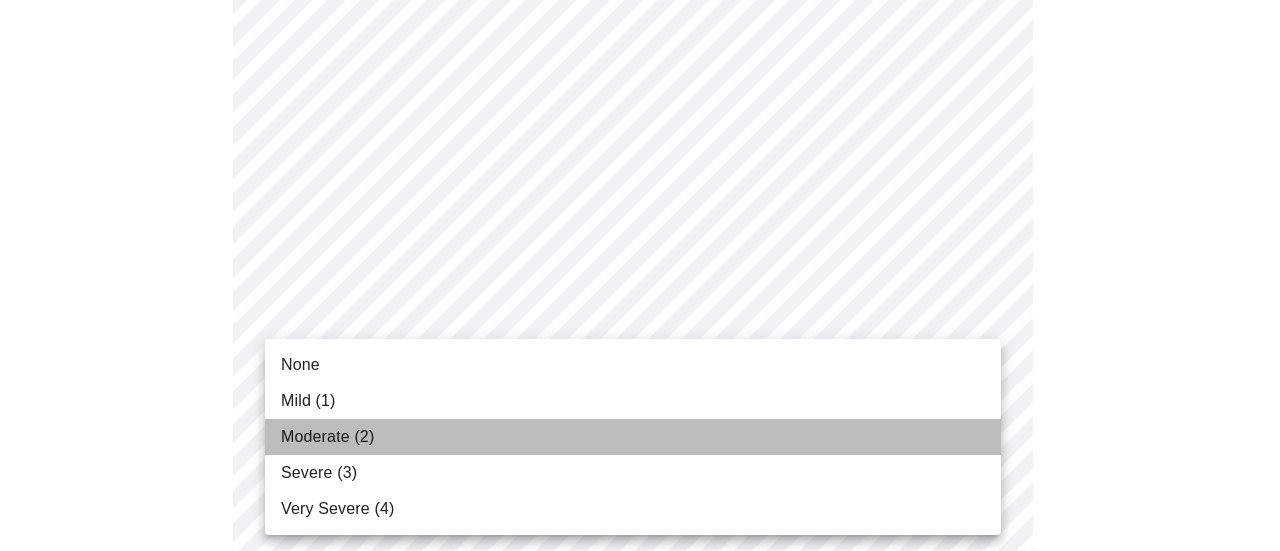 click on "Moderate (2)" at bounding box center (633, 437) 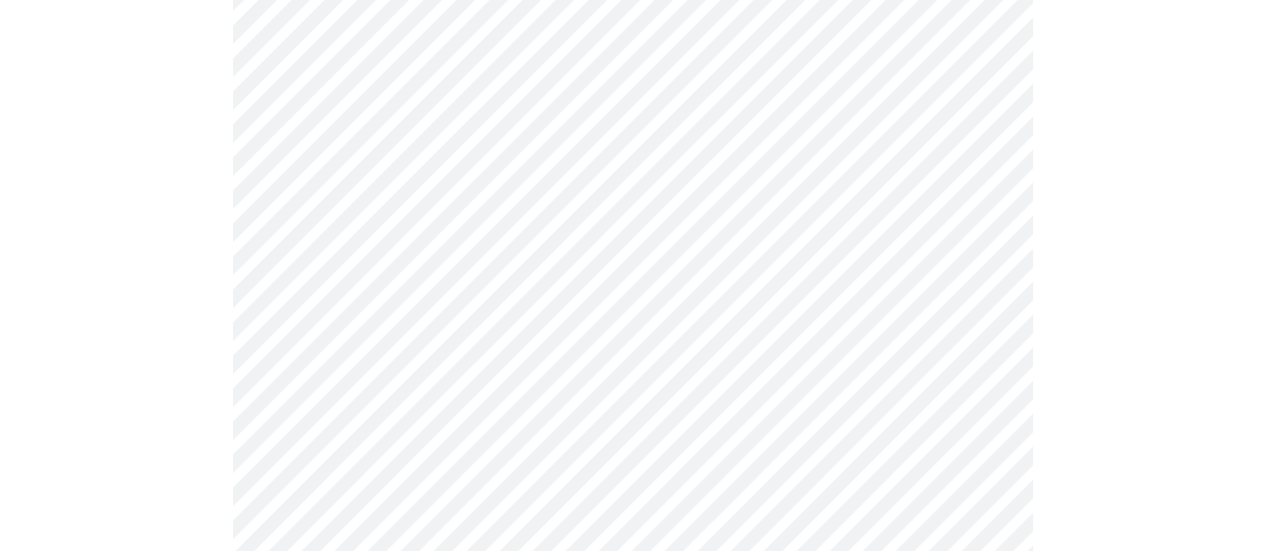scroll, scrollTop: 774, scrollLeft: 0, axis: vertical 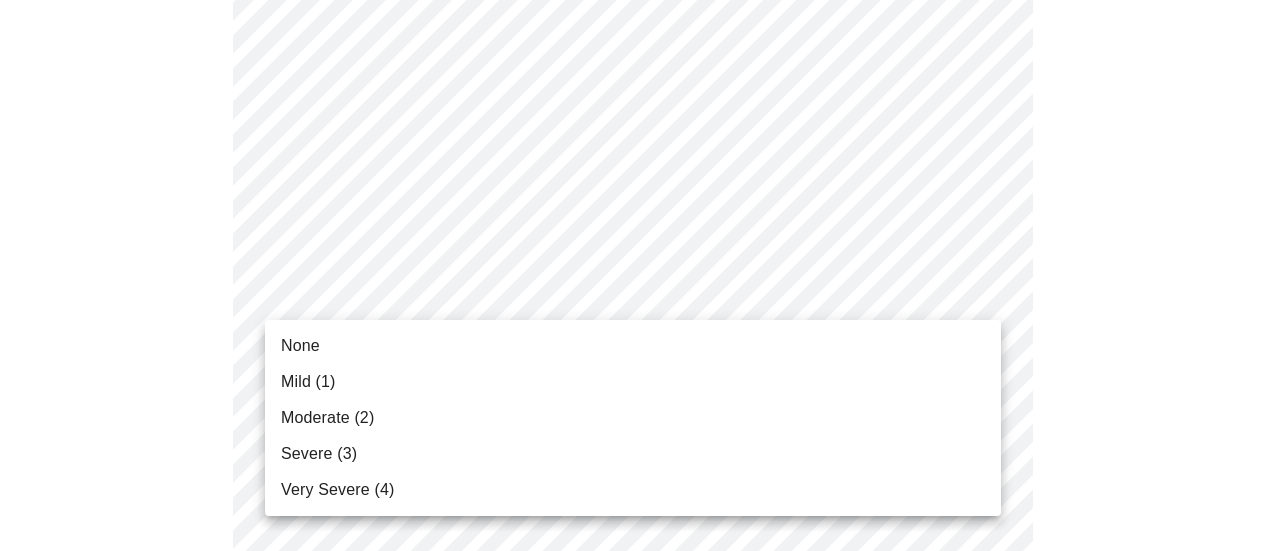 click on "MyMenopauseRx Appointments Messaging Labs Uploads Medications Community Refer a Friend Hi Carolyn    Intake Questions for Thu, Jul 17th 2025 @ 1:20pm-1:40pm 3  /  13 Settings Billing Invoices Log out None Mild (1) Moderate (2) Severe (3) Very Severe (4)" at bounding box center (640, 522) 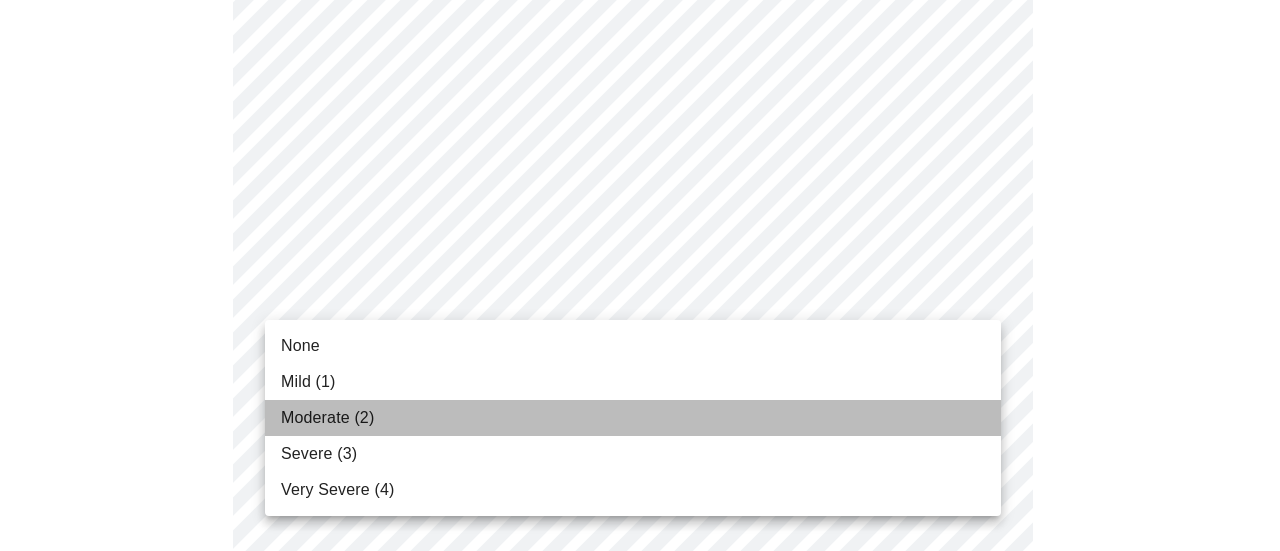 click on "Moderate (2)" at bounding box center [633, 418] 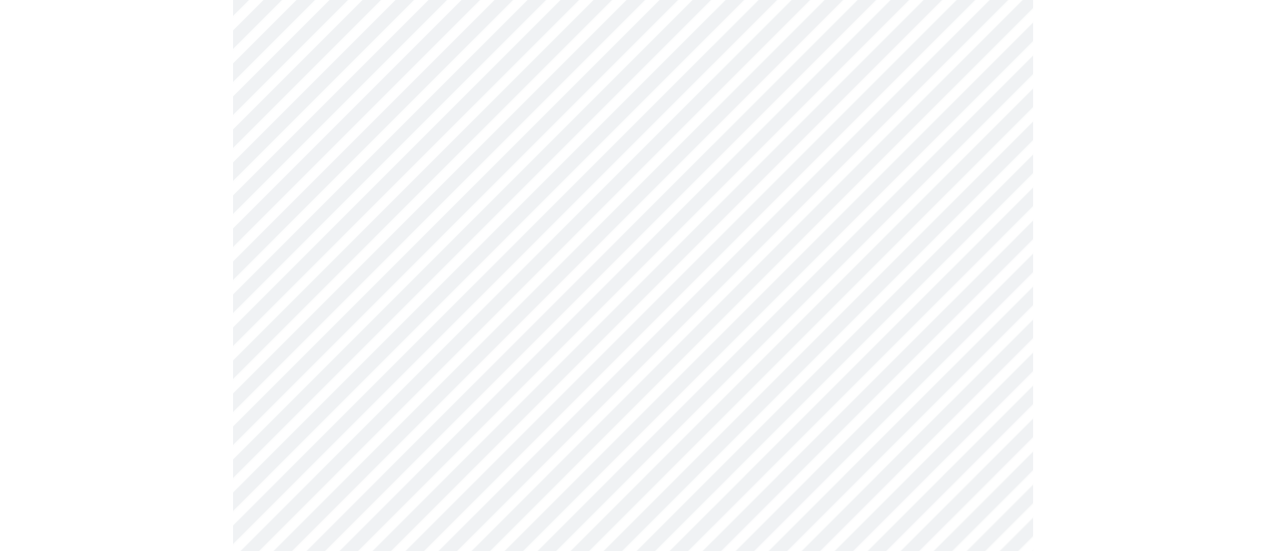 scroll, scrollTop: 1023, scrollLeft: 0, axis: vertical 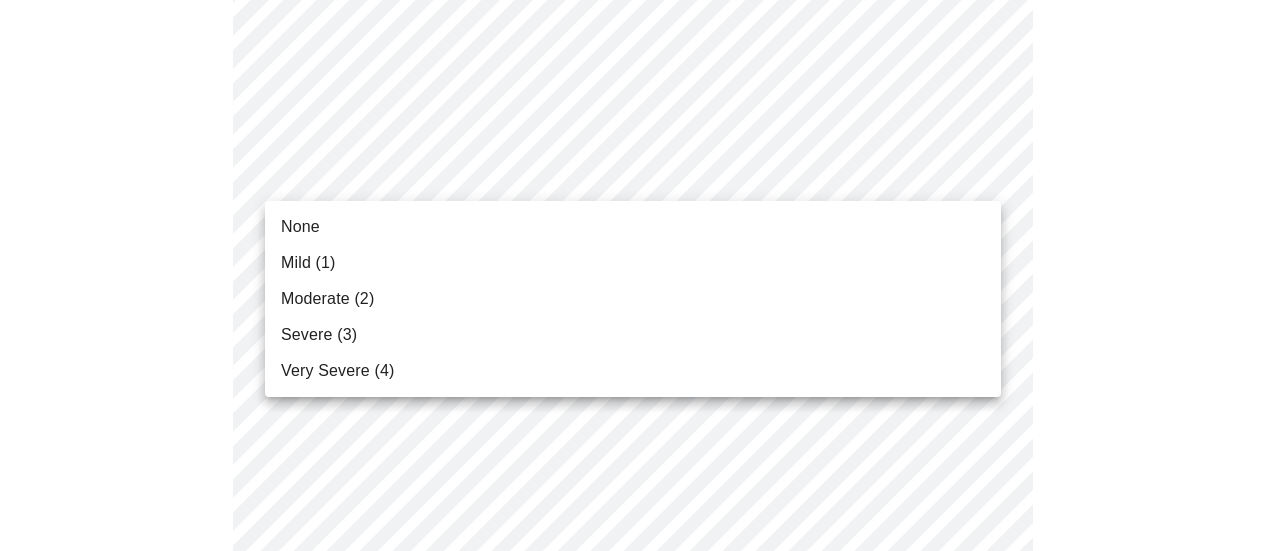 click on "MyMenopauseRx Appointments Messaging Labs Uploads Medications Community Refer a Friend Hi Carolyn    Intake Questions for Thu, Jul 17th 2025 @ 1:20pm-1:40pm 3  /  13 Settings Billing Invoices Log out None Mild (1) Moderate (2) Severe (3) Very Severe (4)" at bounding box center (640, 259) 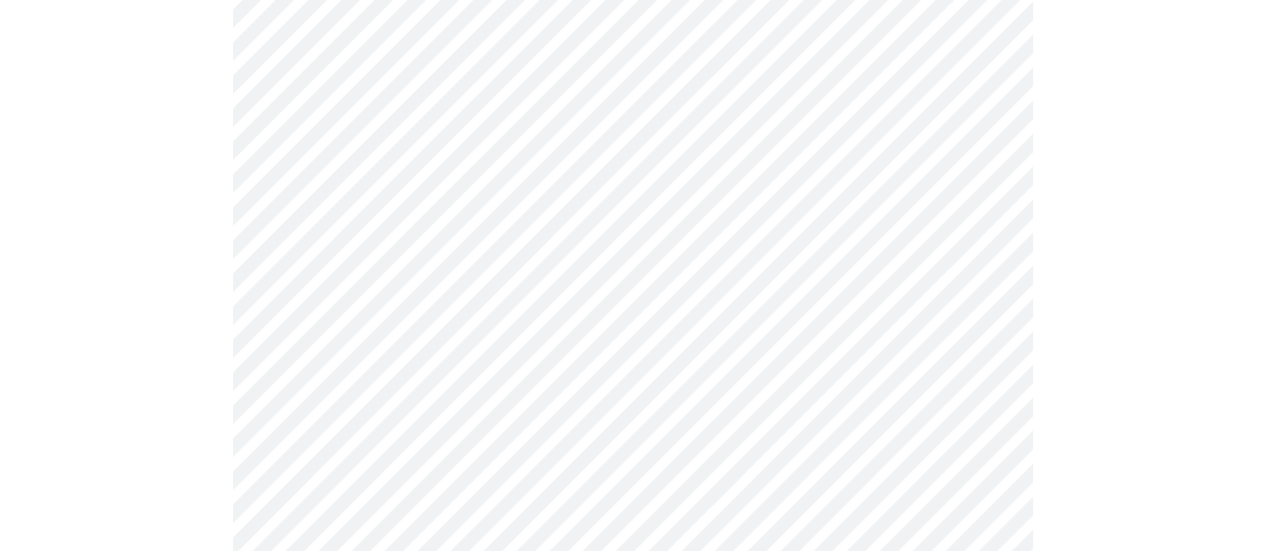 scroll, scrollTop: 1034, scrollLeft: 0, axis: vertical 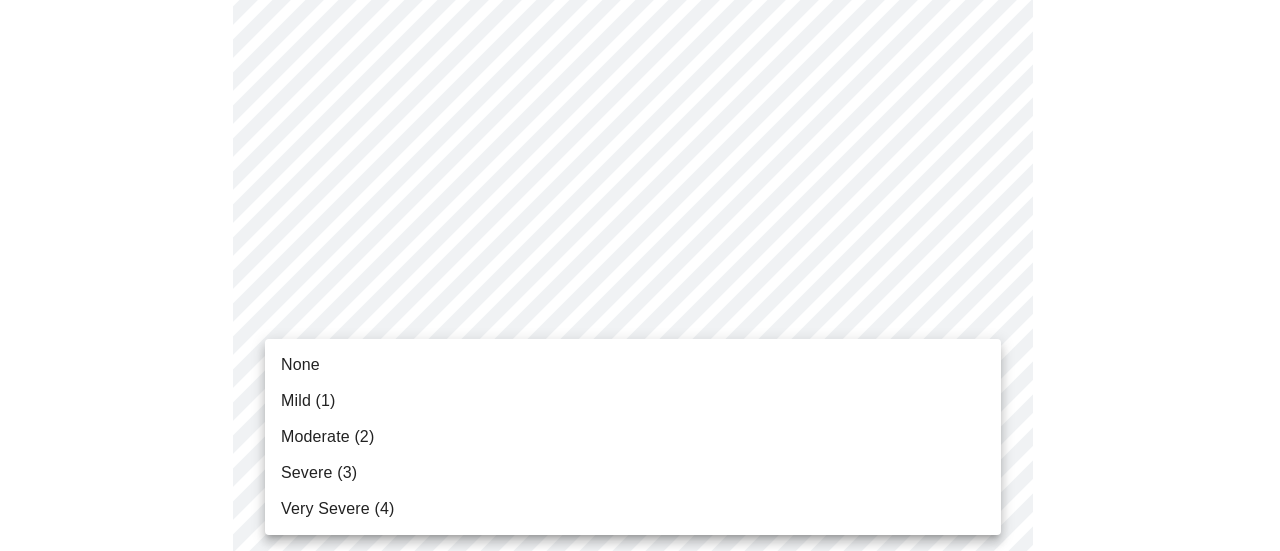 click on "MyMenopauseRx Appointments Messaging Labs Uploads Medications Community Refer a Friend Hi Carolyn    Intake Questions for Thu, Jul 17th 2025 @ 1:20pm-1:40pm 3  /  13 Settings Billing Invoices Log out None Mild (1) Moderate (2) Severe (3) Very Severe (4)" at bounding box center [640, 234] 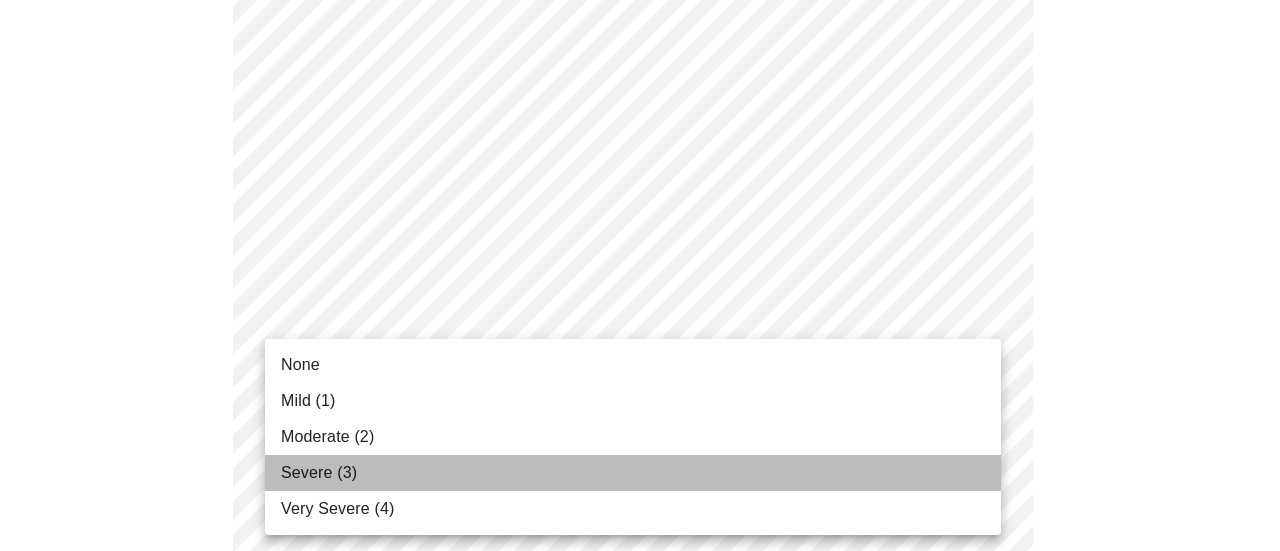 click on "Severe (3)" at bounding box center (633, 473) 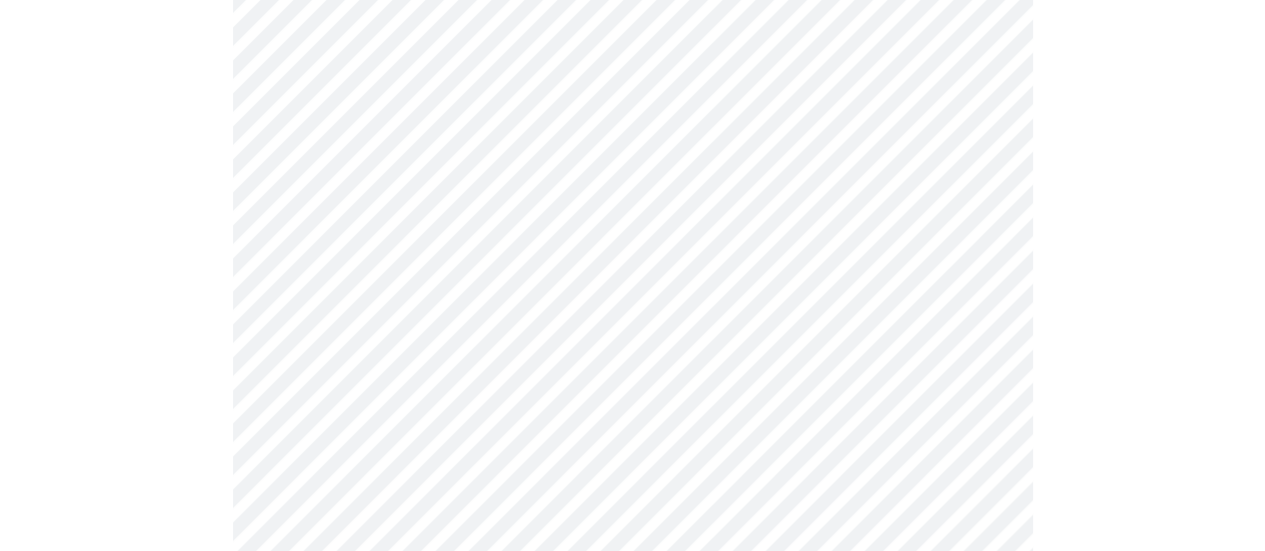 scroll, scrollTop: 1313, scrollLeft: 0, axis: vertical 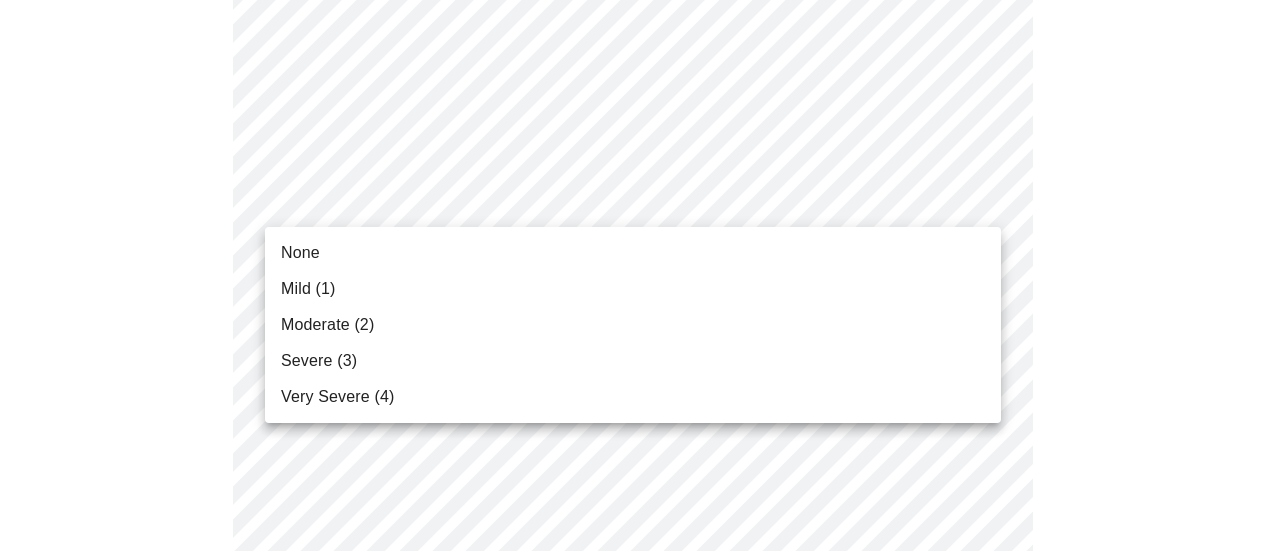 click on "MyMenopauseRx Appointments Messaging Labs Uploads Medications Community Refer a Friend Hi Carolyn    Intake Questions for Thu, Jul 17th 2025 @ 1:20pm-1:40pm 3  /  13 Settings Billing Invoices Log out None Mild (1) Moderate (2) Severe (3) Very Severe (4)" at bounding box center [640, -59] 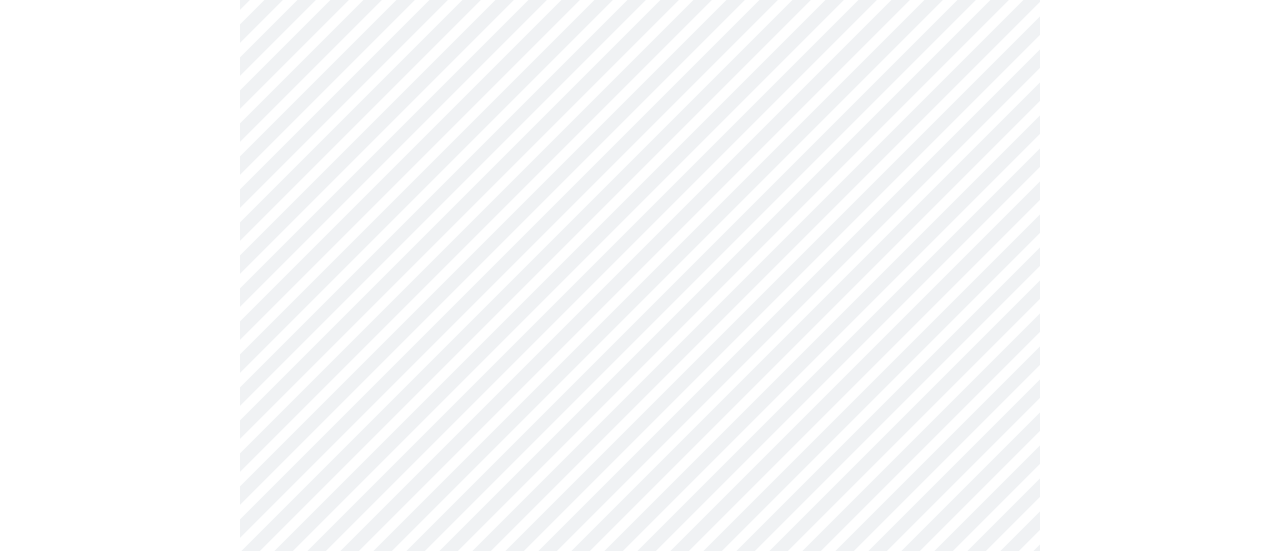 click on "MyMenopauseRx Appointments Messaging Labs Uploads Medications Community Refer a Friend Hi Carolyn    Intake Questions for Thu, Jul 17th 2025 @ 1:20pm-1:40pm 3  /  13 Settings Billing Invoices Log out" at bounding box center (640, -73) 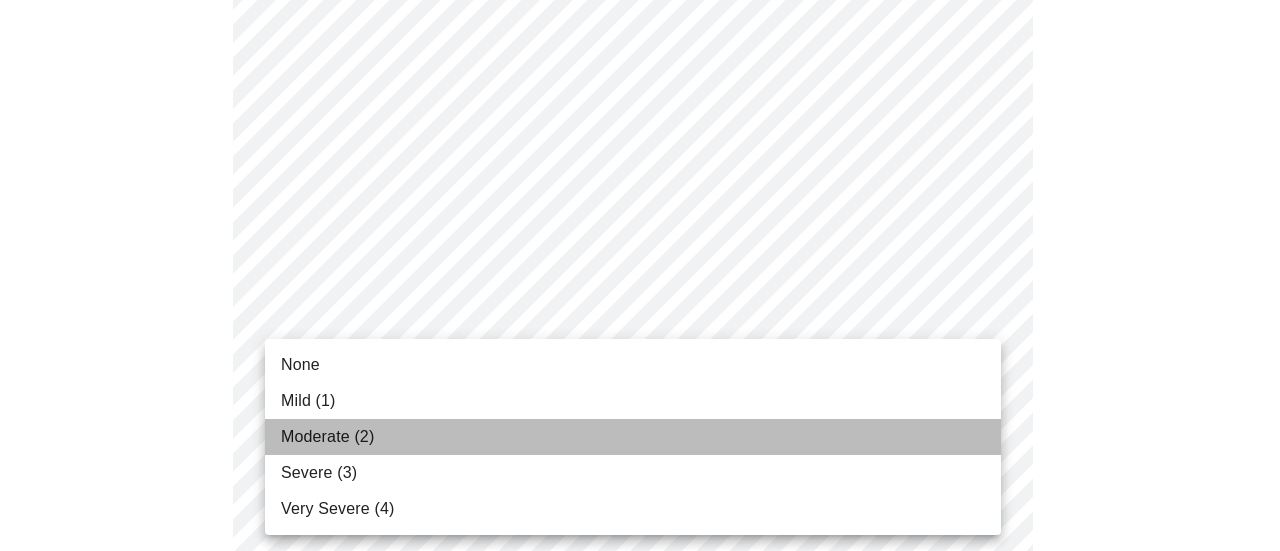 click on "Moderate (2)" at bounding box center [633, 437] 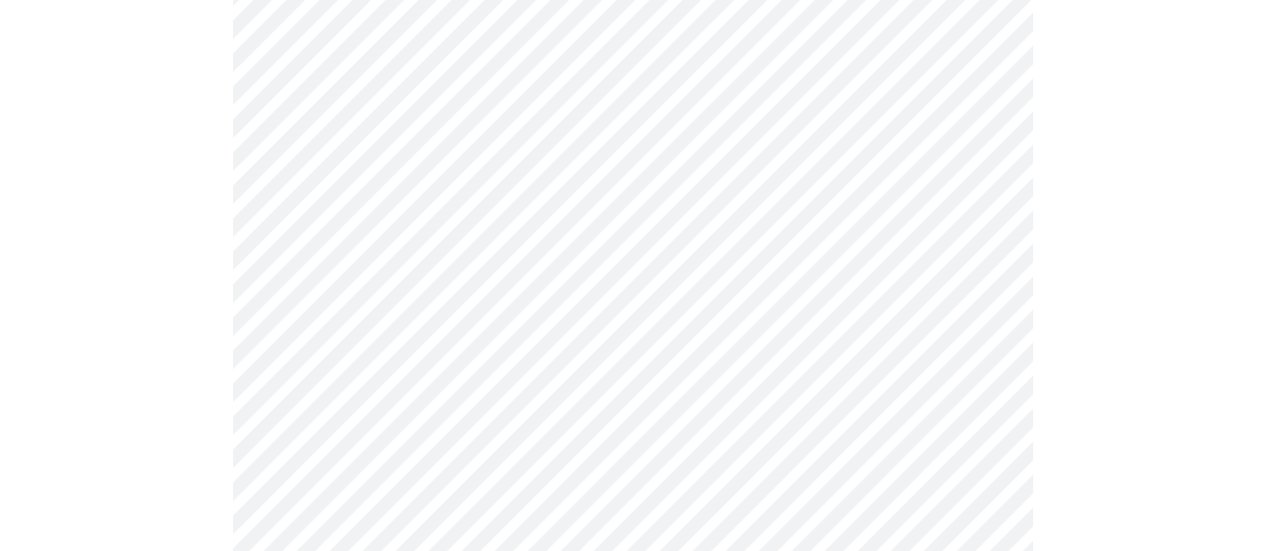scroll, scrollTop: 1551, scrollLeft: 0, axis: vertical 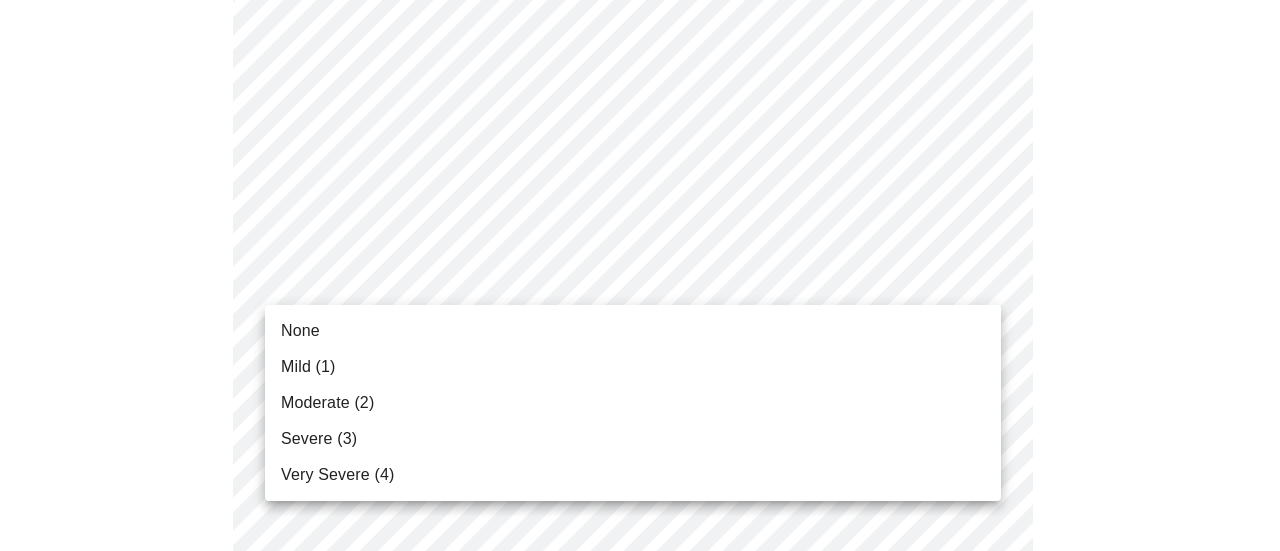 click on "MyMenopauseRx Appointments Messaging Labs Uploads Medications Community Refer a Friend Hi Carolyn    Intake Questions for Thu, Jul 17th 2025 @ 1:20pm-1:40pm 3  /  13 Settings Billing Invoices Log out None Mild (1) Moderate (2) Severe (3) Very Severe (4)" at bounding box center (640, -325) 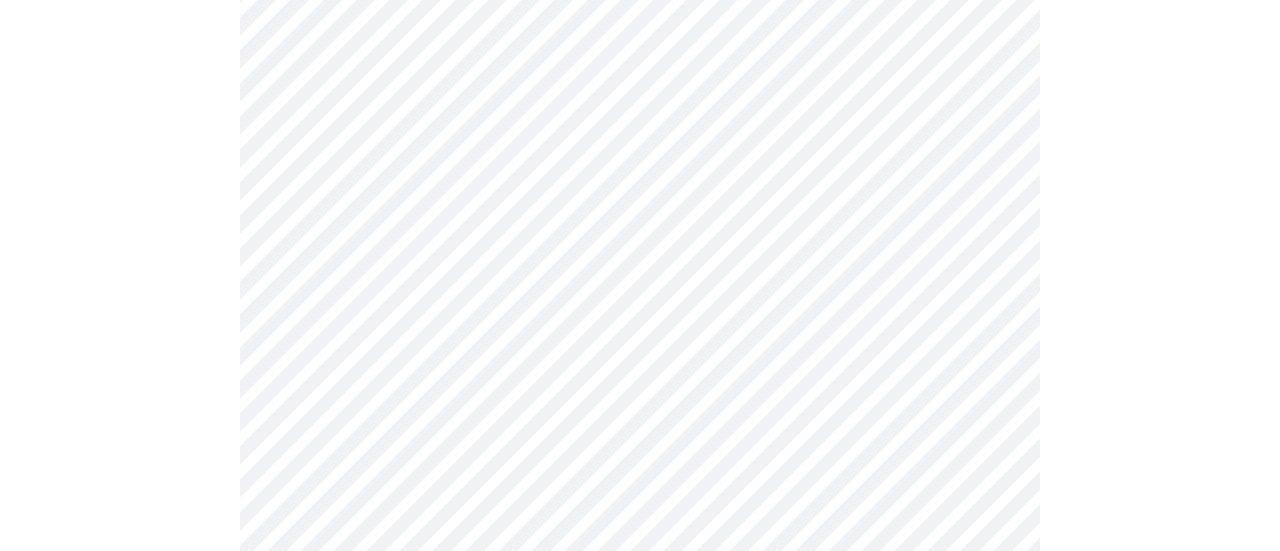 click on "MyMenopauseRx Appointments Messaging Labs Uploads Medications Community Refer a Friend Hi Carolyn    Intake Questions for Thu, Jul 17th 2025 @ 1:20pm-1:40pm 3  /  13 Settings Billing Invoices Log out" at bounding box center [640, -339] 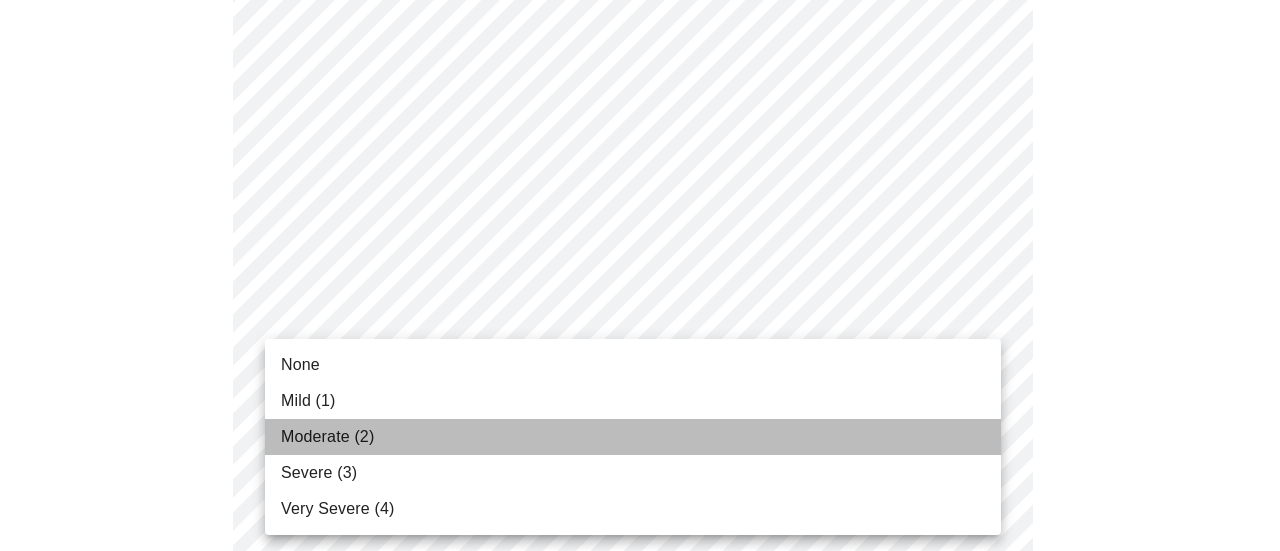 click on "Moderate (2)" at bounding box center (633, 437) 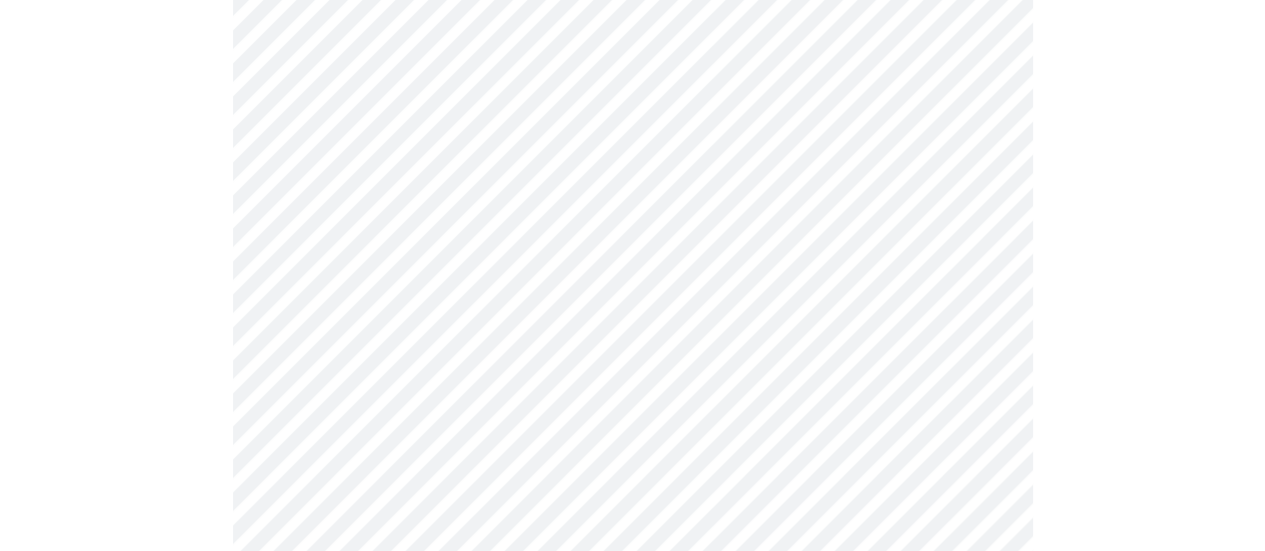 scroll, scrollTop: 1666, scrollLeft: 0, axis: vertical 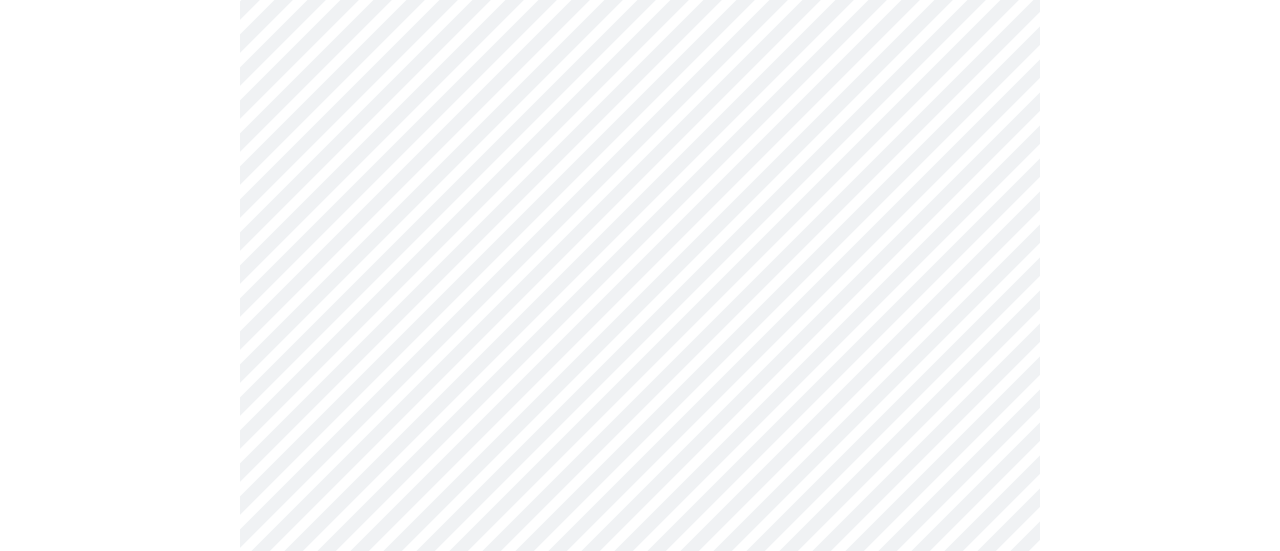 click on "MyMenopauseRx Appointments Messaging Labs Uploads Medications Community Refer a Friend Hi Carolyn    Intake Questions for Thu, Jul 17th 2025 @ 1:20pm-1:40pm 3  /  13 Settings Billing Invoices Log out" at bounding box center [640, -468] 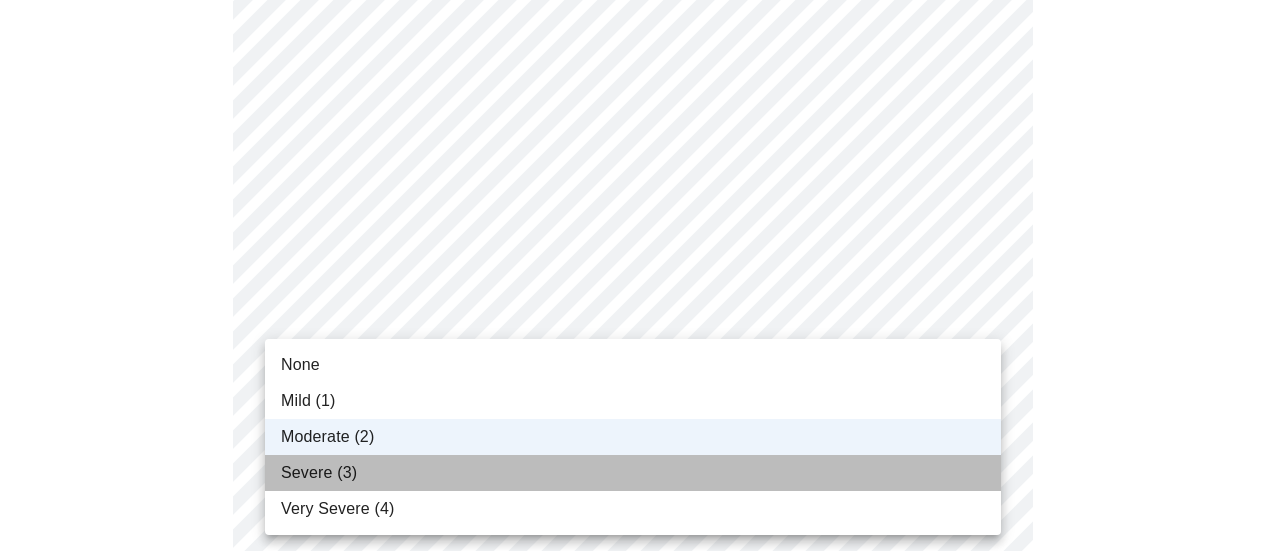 click on "Severe (3)" at bounding box center [633, 473] 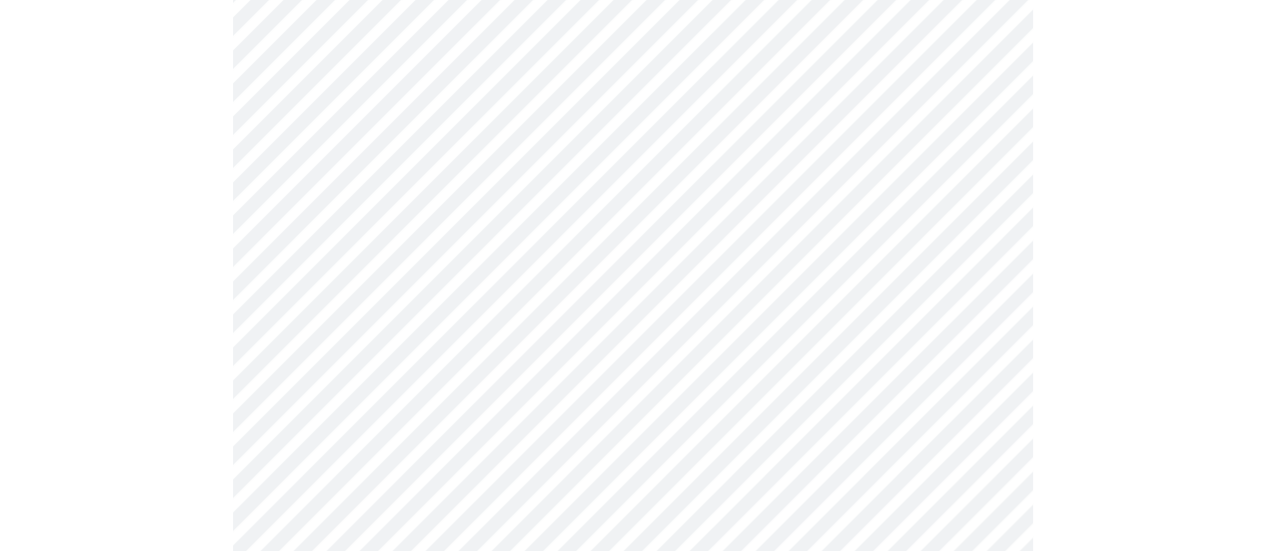 scroll, scrollTop: 723, scrollLeft: 0, axis: vertical 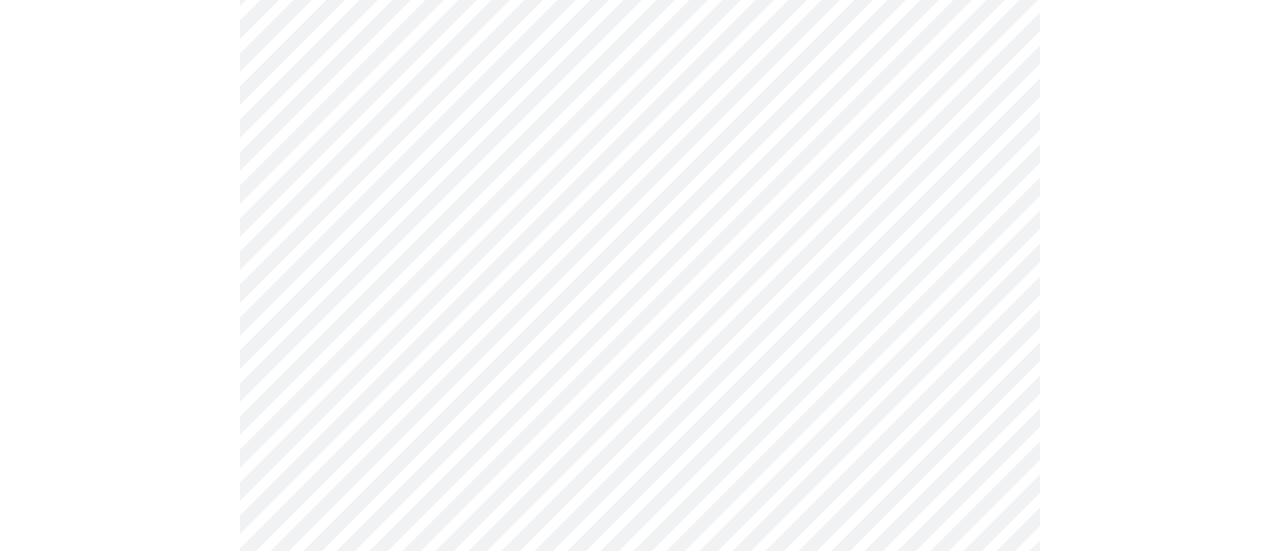 click on "MyMenopauseRx Appointments Messaging Labs Uploads Medications Community Refer a Friend Hi Carolyn    Intake Questions for Thu, Jul 17th 2025 @ 1:20pm-1:40pm 3  /  13 Settings Billing Invoices Log out" at bounding box center (640, 475) 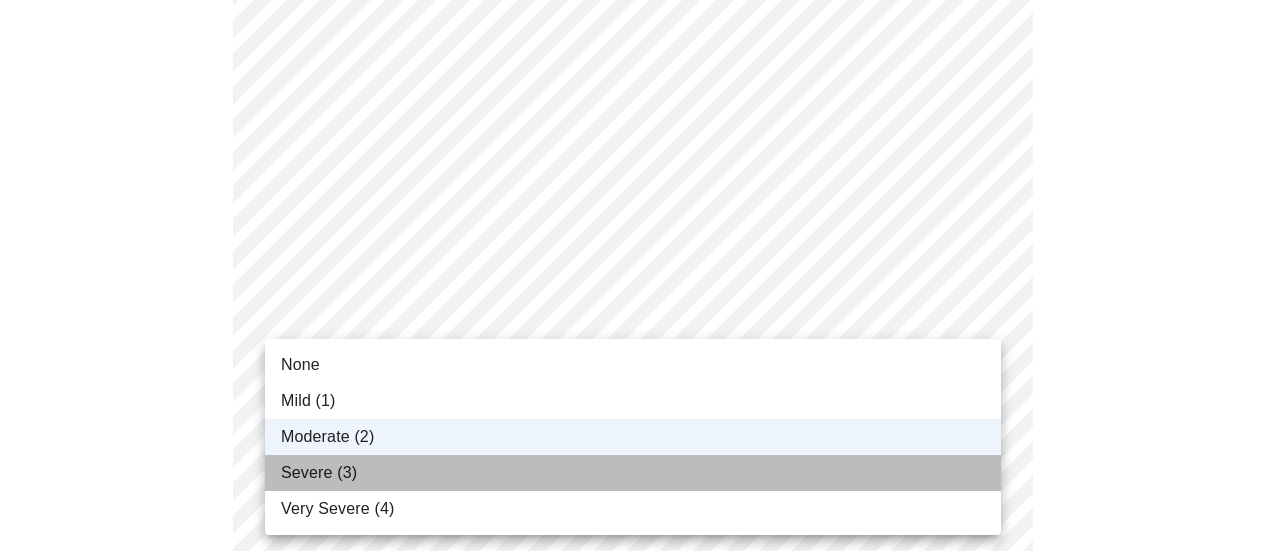 click on "Severe (3)" at bounding box center [633, 473] 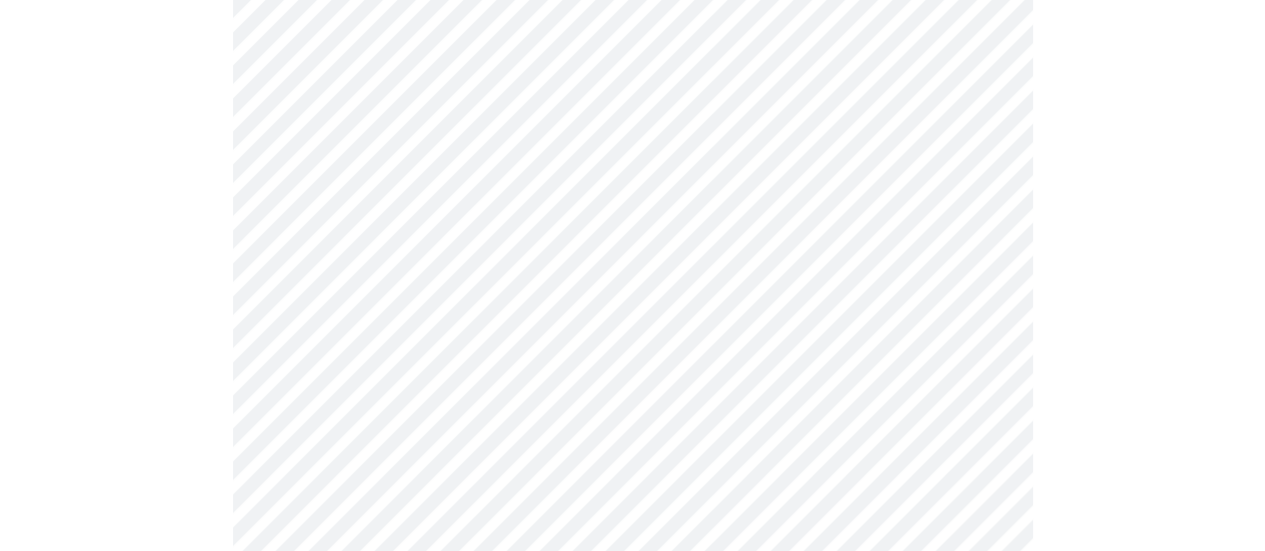 scroll, scrollTop: 1130, scrollLeft: 0, axis: vertical 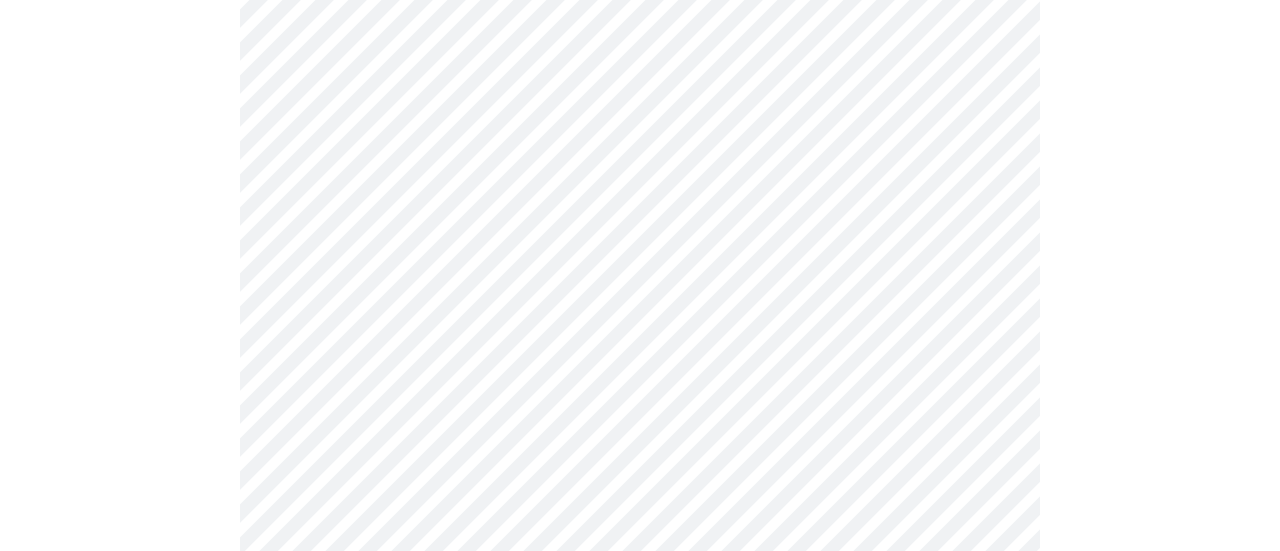 click on "MyMenopauseRx Appointments Messaging Labs Uploads Medications Community Refer a Friend Hi Carolyn    Intake Questions for Thu, Jul 17th 2025 @ 1:20pm-1:40pm 3  /  13 Settings Billing Invoices Log out" at bounding box center (640, 68) 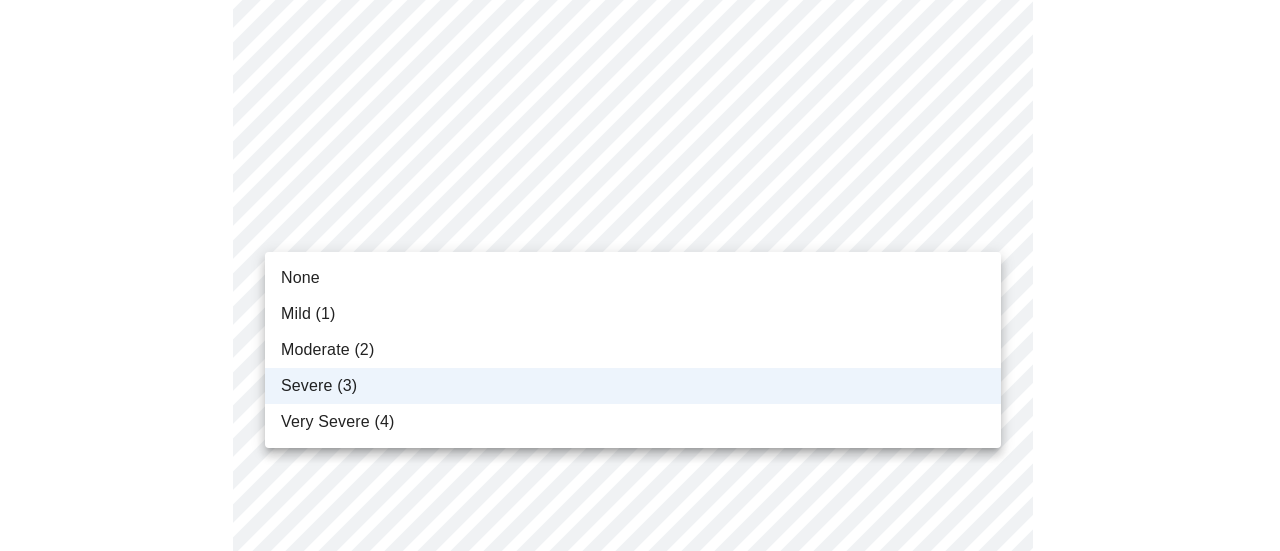 click on "Very Severe (4)" at bounding box center [633, 422] 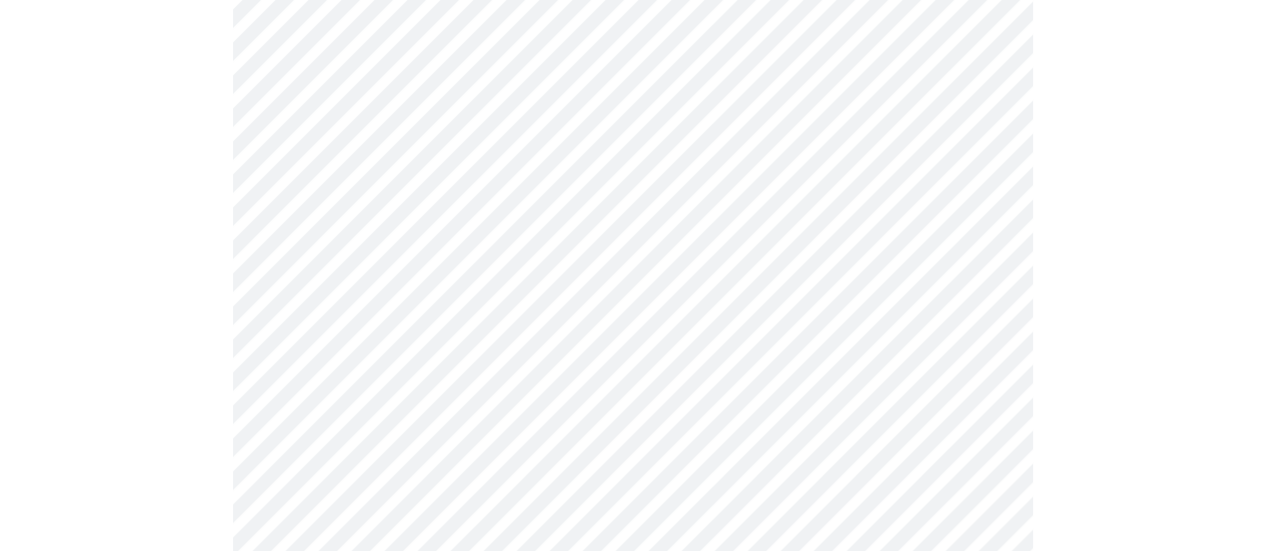 scroll, scrollTop: 1197, scrollLeft: 0, axis: vertical 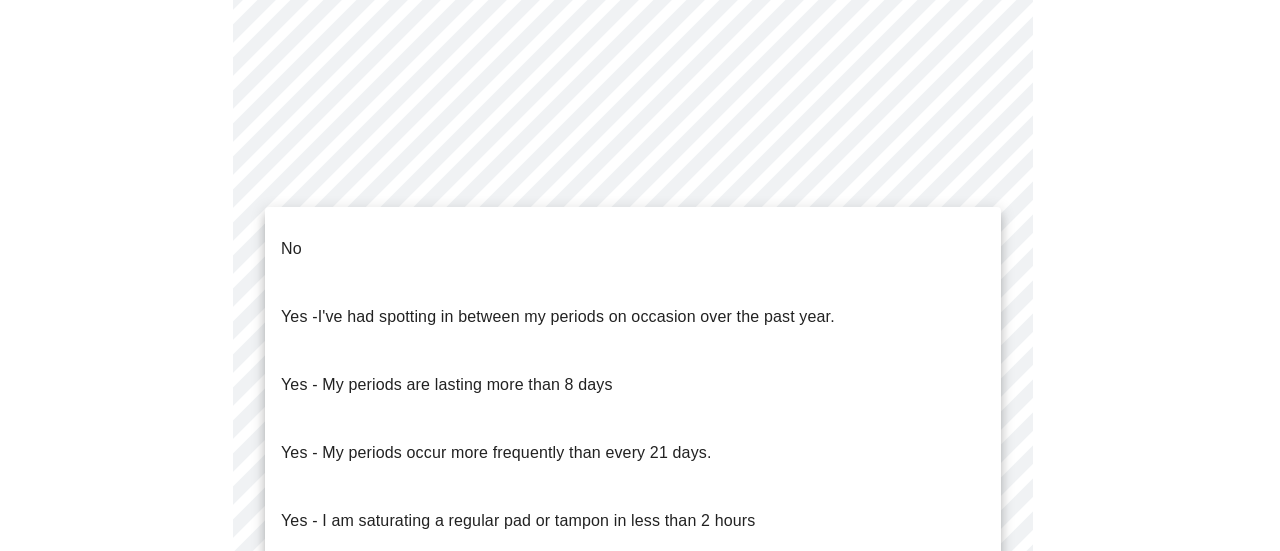 click on "MyMenopauseRx Appointments Messaging Labs Uploads Medications Community Refer a Friend Hi Carolyn    Intake Questions for Thu, Jul 17th 2025 @ 1:20pm-1:40pm 4  /  13 Settings Billing Invoices Log out No
Yes -  I've had spotting in between my periods on occasion over the past year.
Yes - My periods are lasting more than 8 days
Yes - My periods occur more frequently than every 21 days.
Yes - I am saturating a regular pad or tampon in less than 2 hours
Yes - I had bleeding or spotting (even a tinge) after going 12 months without a period" at bounding box center (640, 116) 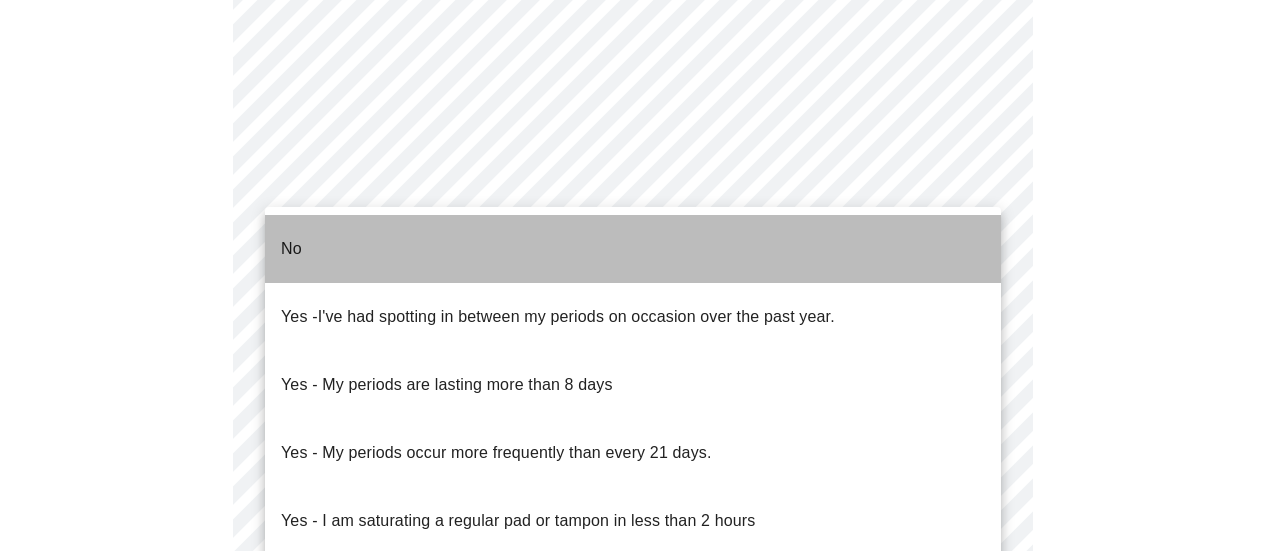 click on "No" at bounding box center [633, 249] 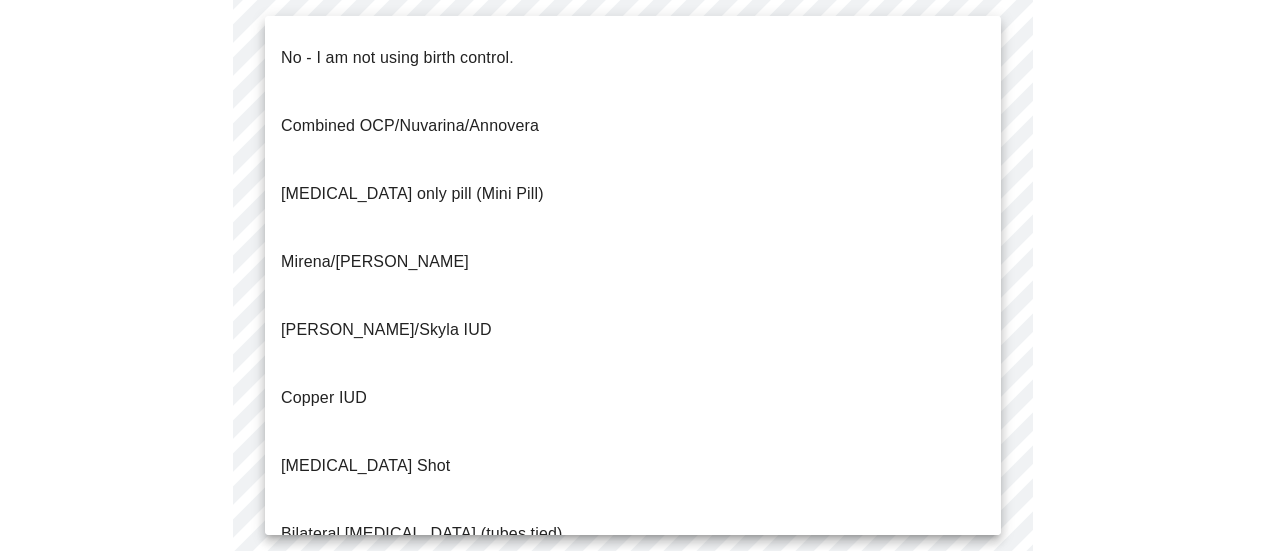 click on "MyMenopauseRx Appointments Messaging Labs Uploads Medications Community Refer a Friend Hi Carolyn    Intake Questions for Thu, Jul 17th 2025 @ 1:20pm-1:40pm 4  /  13 Settings Billing Invoices Log out No - I am not using birth control.
Combined OCP/Nuvarina/Annovera
Progesterone only pill (Mini Pill)
Mirena/Liletta IUD
Kyleena/Skyla IUD
Copper IUD
Progesterone Shot
Bilateral tubal ligation (tubes tied)
Parnter had vasectomy
Barrier method (condoms)" at bounding box center (640, 110) 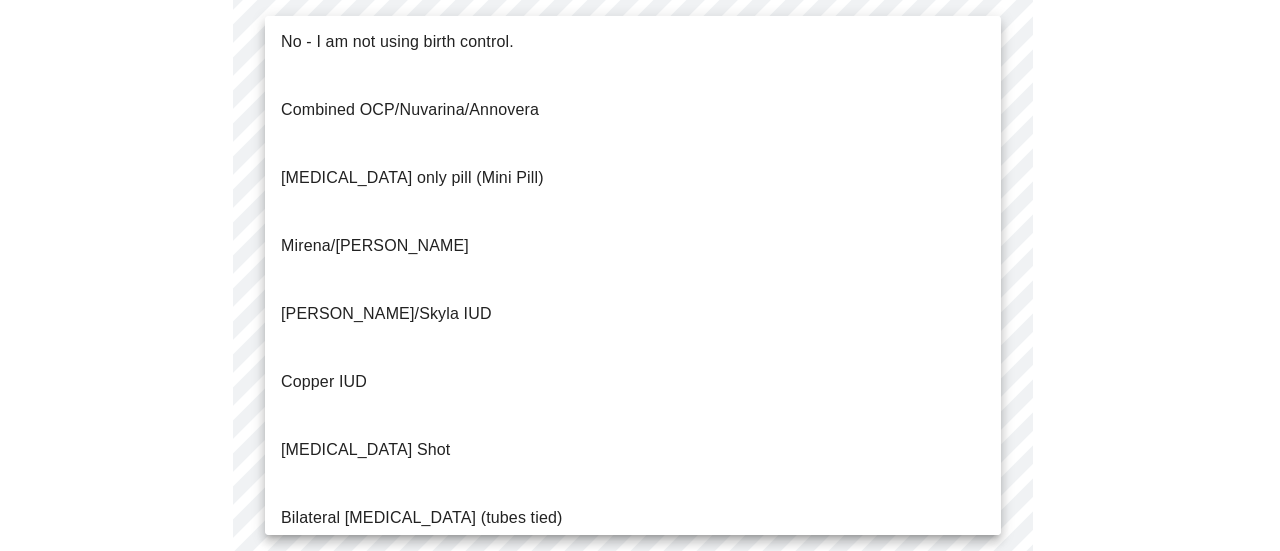 scroll, scrollTop: 0, scrollLeft: 0, axis: both 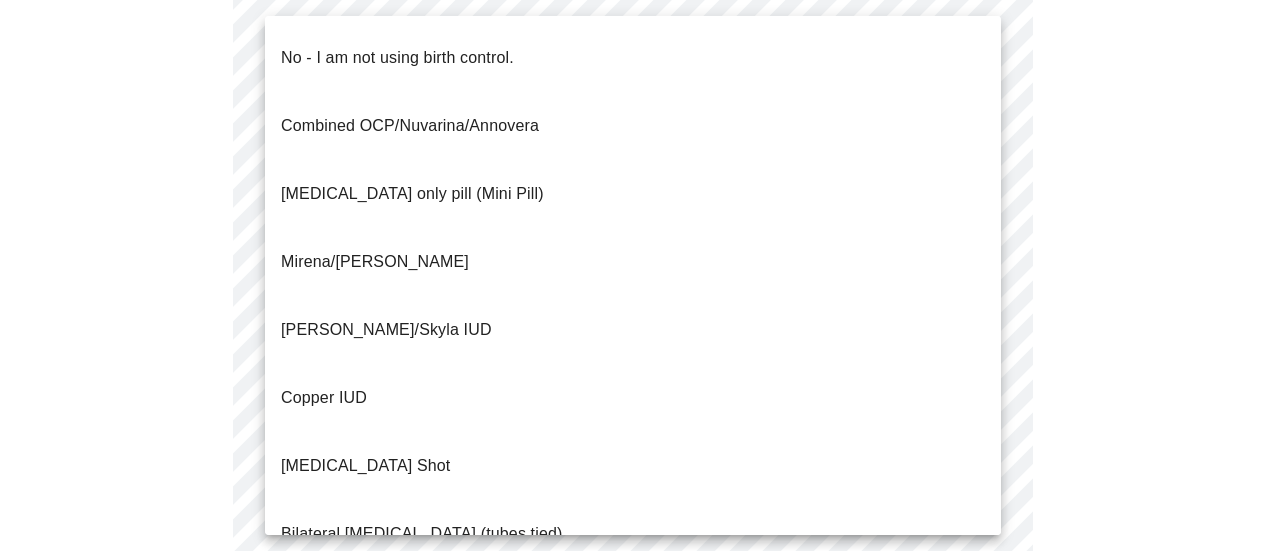 click on "Progesterone Shot" at bounding box center (633, 466) 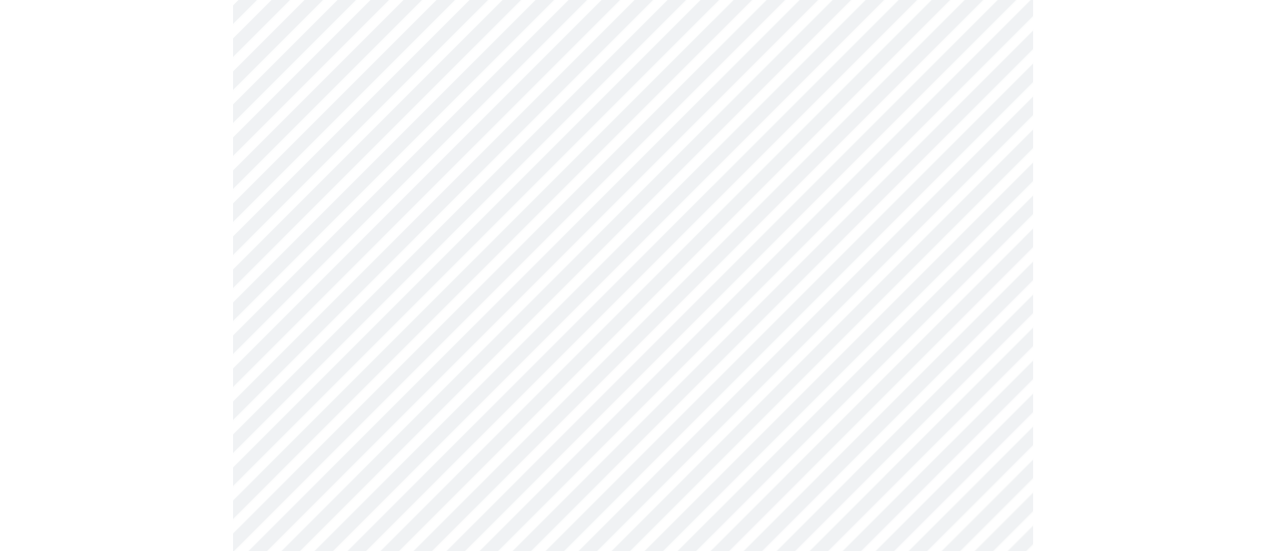 scroll, scrollTop: 1156, scrollLeft: 0, axis: vertical 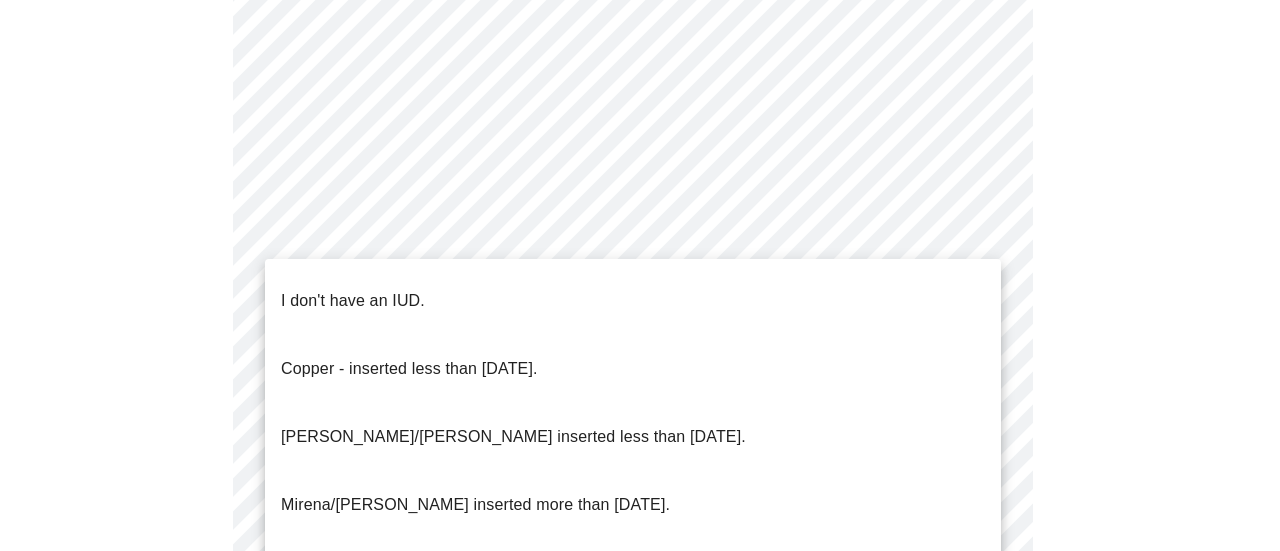 click on "MyMenopauseRx Appointments Messaging Labs Uploads Medications Community Refer a Friend Hi Carolyn    Intake Questions for Thu, Jul 17th 2025 @ 1:20pm-1:40pm 4  /  13 Settings Billing Invoices Log out I don't have an IUD.
Copper - inserted less than 10 years ago.
Mirena/Liletta inserted less than 5 years ago.
Mirena/Liletta inserted more than 5 years ago.
Kyleena, inserted more than 5 years ago." at bounding box center (640, -201) 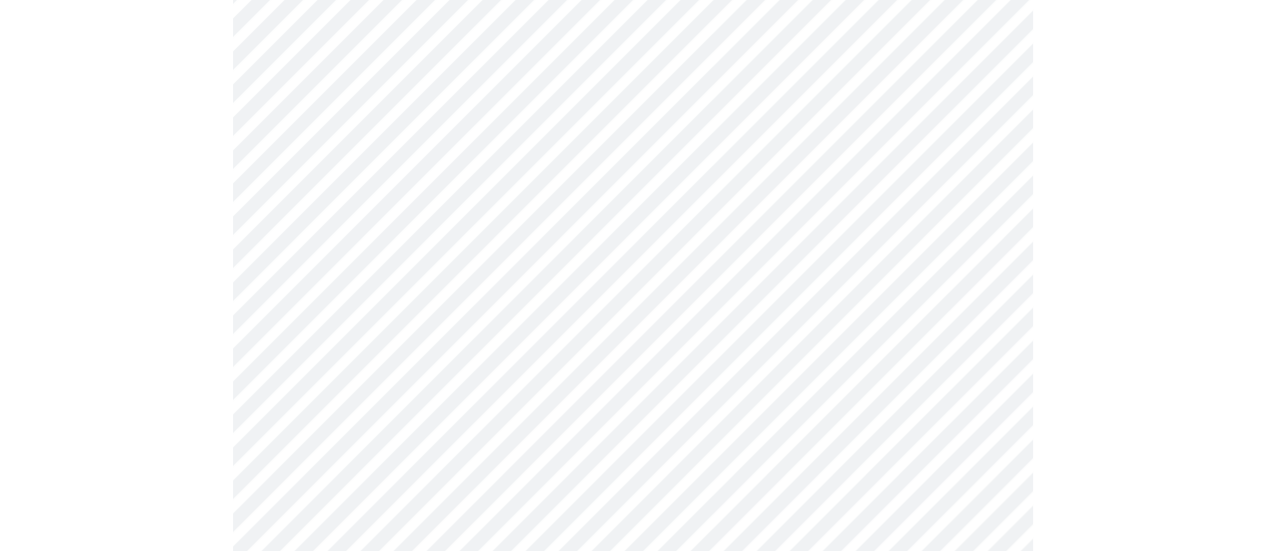 scroll, scrollTop: 446, scrollLeft: 0, axis: vertical 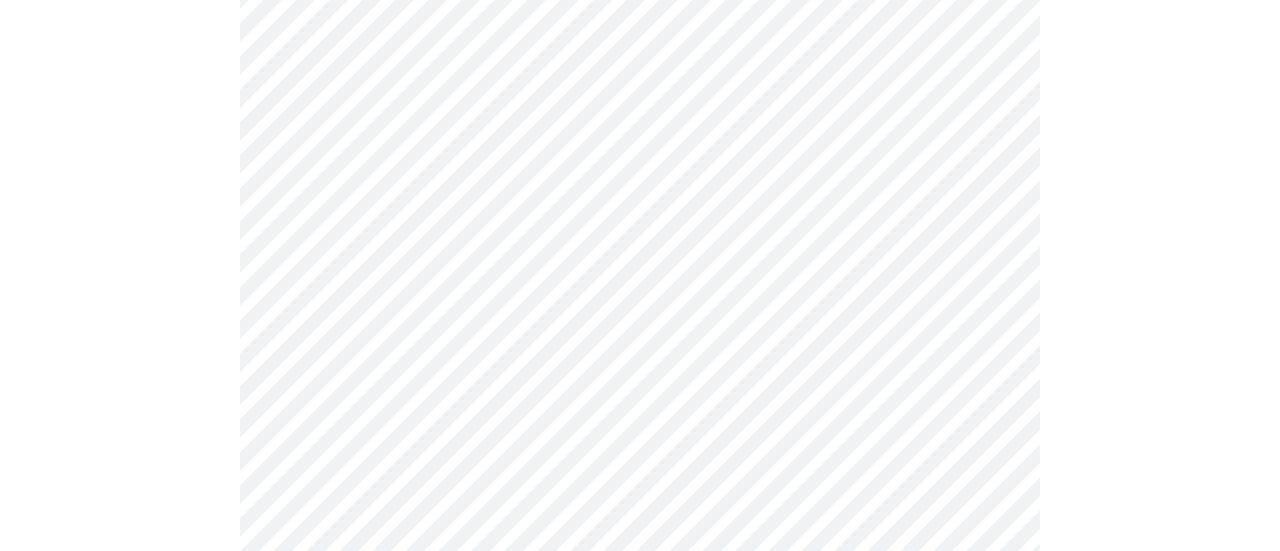 click on "MyMenopauseRx Appointments Messaging Labs Uploads Medications Community Refer a Friend Hi Carolyn    Intake Questions for Thu, Jul 17th 2025 @ 1:20pm-1:40pm 4  /  13 Settings Billing Invoices Log out" at bounding box center (640, -326) 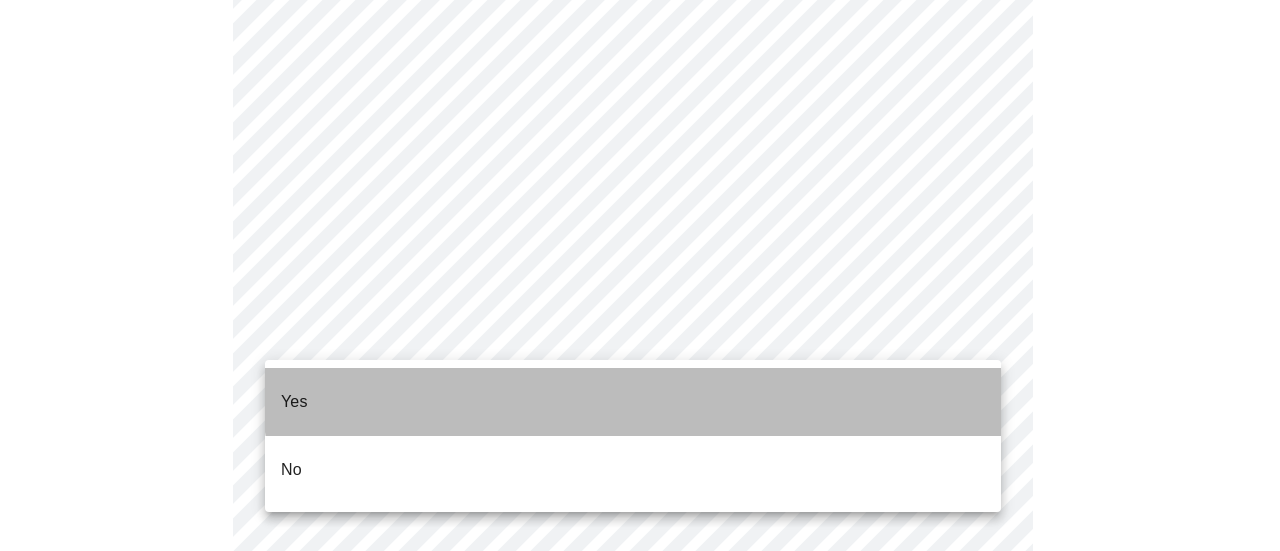 click on "Yes" at bounding box center [633, 402] 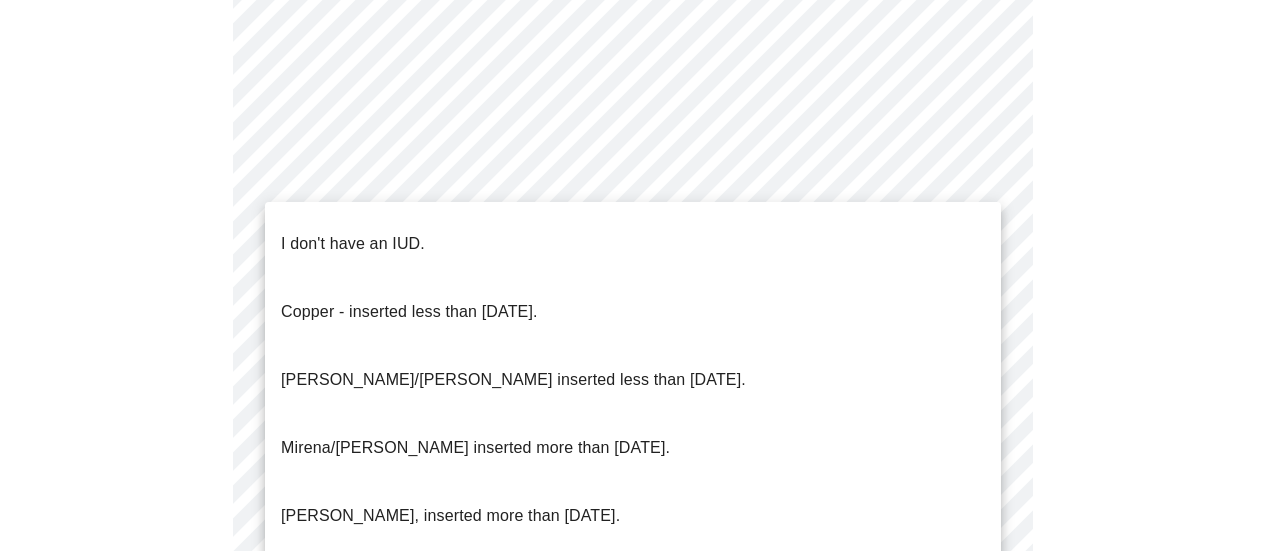 click on "MyMenopauseRx Appointments Messaging Labs Uploads Medications Community Refer a Friend Hi Carolyn    Intake Questions for Thu, Jul 17th 2025 @ 1:20pm-1:40pm 4  /  13 Settings Billing Invoices Log out I don't have an IUD.
Copper - inserted less than 10 years ago.
Mirena/Liletta inserted less than 5 years ago.
Mirena/Liletta inserted more than 5 years ago.
Kyleena, inserted more than 5 years ago." at bounding box center (640, -332) 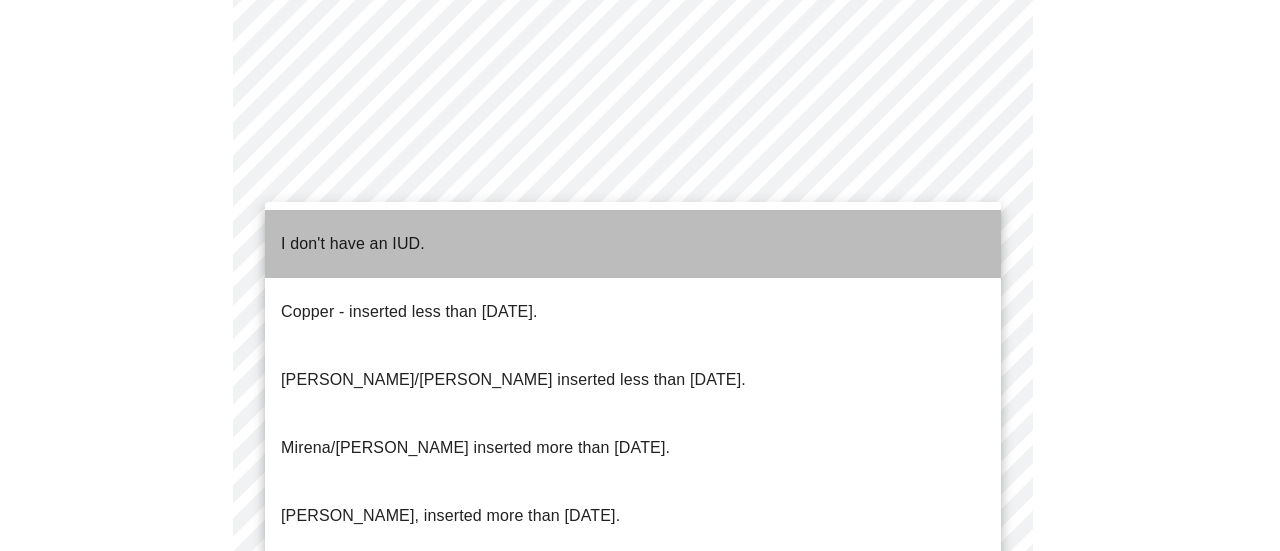 click on "I don't have an IUD." at bounding box center [633, 244] 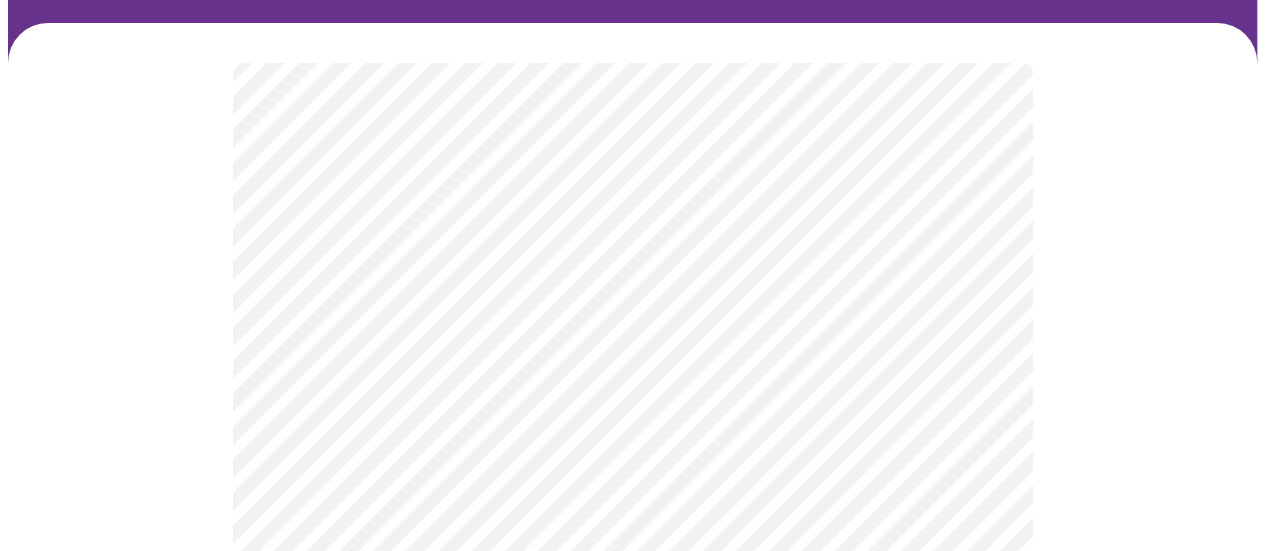 scroll, scrollTop: 149, scrollLeft: 0, axis: vertical 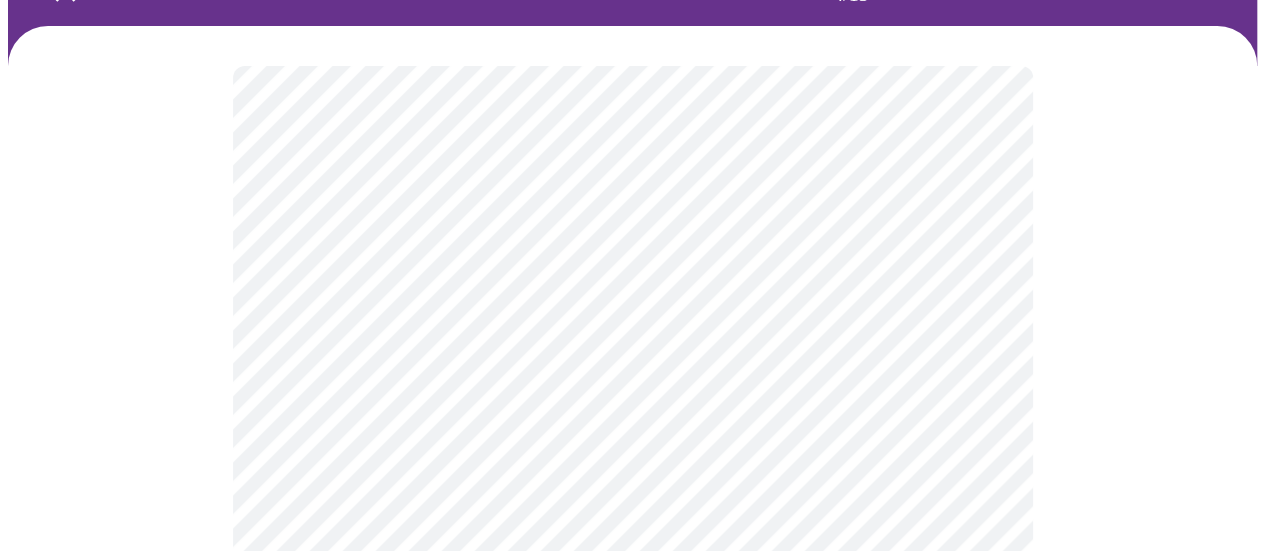 click on "MyMenopauseRx Appointments Messaging Labs Uploads Medications Community Refer a Friend Hi Carolyn    Intake Questions for Thu, Jul 17th 2025 @ 1:20pm-1:40pm 4  /  13 Settings Billing Invoices Log out                Chat New Conversation Search Close modal The data of ChatGPT isn't real-time. WebAccess Feature combines the intelligence of ChatGPT with realtime web information, allowing GPT to handle real-time information-related questions more effectively. Upgrade to gain this feature, and worry no more about outdated information! Upgrade Now 🤓 Explain a complex thing Explain Artificial Intelligence so
that I can explain it to my six-year-old child. 🧠 Get suggestions and create new ideas Please give me the best 10 travel
ideas around the world 💭 Translate, summarize, fix grammar and more… Translate "I love you" French       GPT-4o Mini Hello, how can I help you today? Copy  Stop generating       GPT-4o Mini  AITOPIA        GPT-4o Mini        GPT-4o" at bounding box center (632, 11729) 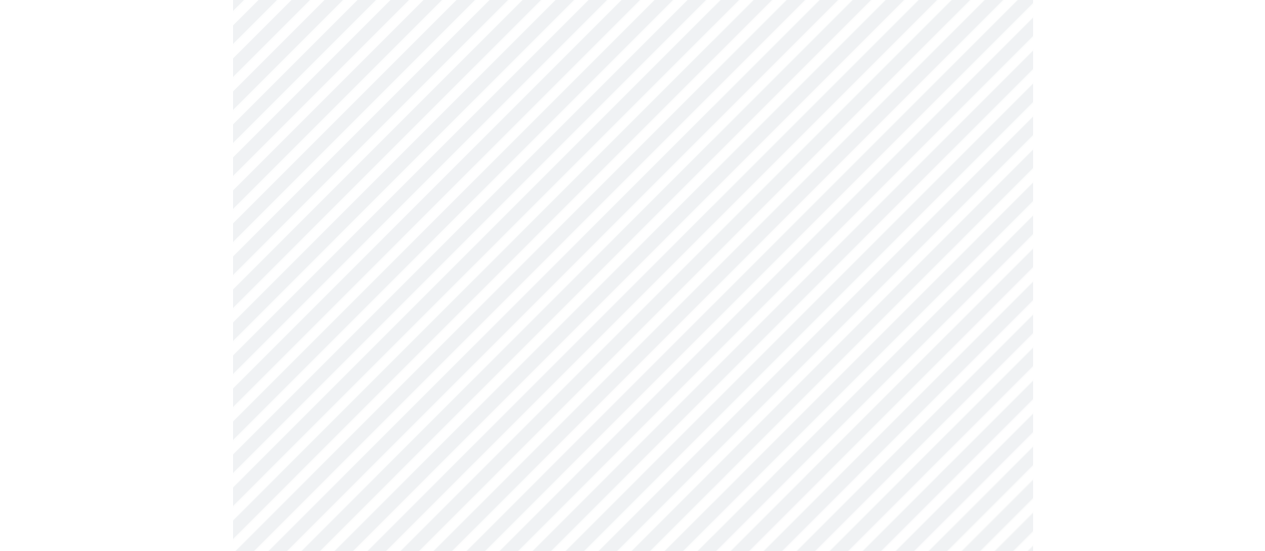 scroll, scrollTop: 1107, scrollLeft: 0, axis: vertical 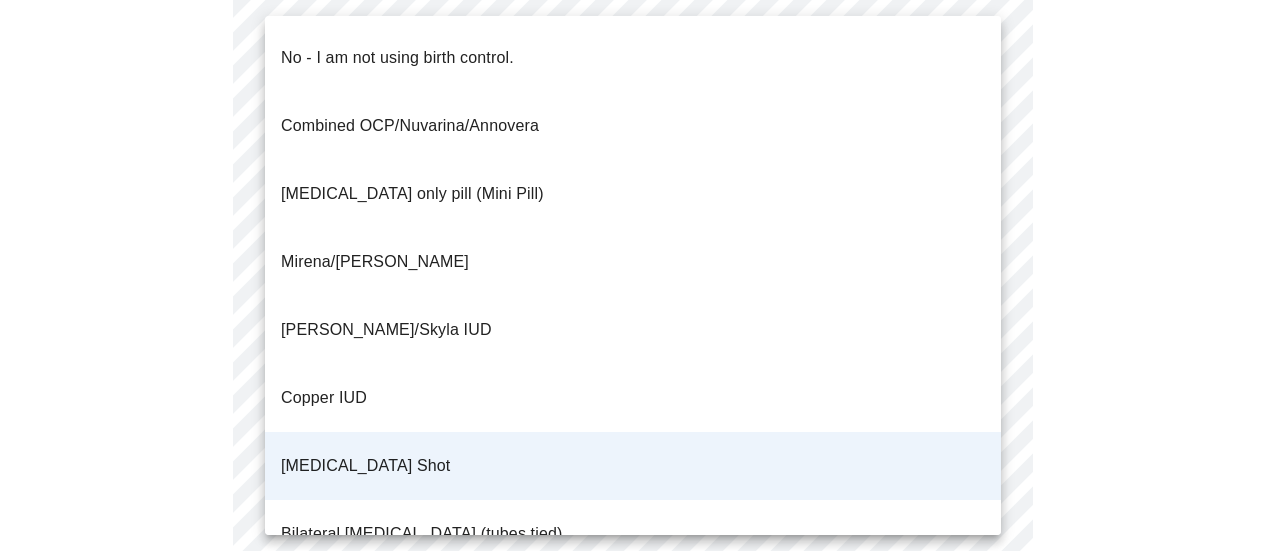 click on "MyMenopauseRx Appointments Messaging Labs Uploads Medications Community Refer a Friend Hi Carolyn    Intake Questions for Thu, Jul 17th 2025 @ 1:20pm-1:40pm 4  /  13 Settings Billing Invoices Log out No - I am not using birth control.
Combined OCP/Nuvarina/Annovera
Progesterone only pill (Mini Pill)
Mirena/Liletta IUD
Kyleena/Skyla IUD
Copper IUD
Progesterone Shot
Bilateral tubal ligation (tubes tied)
Parnter had vasectomy
Barrier method (condoms)" at bounding box center (640, -164) 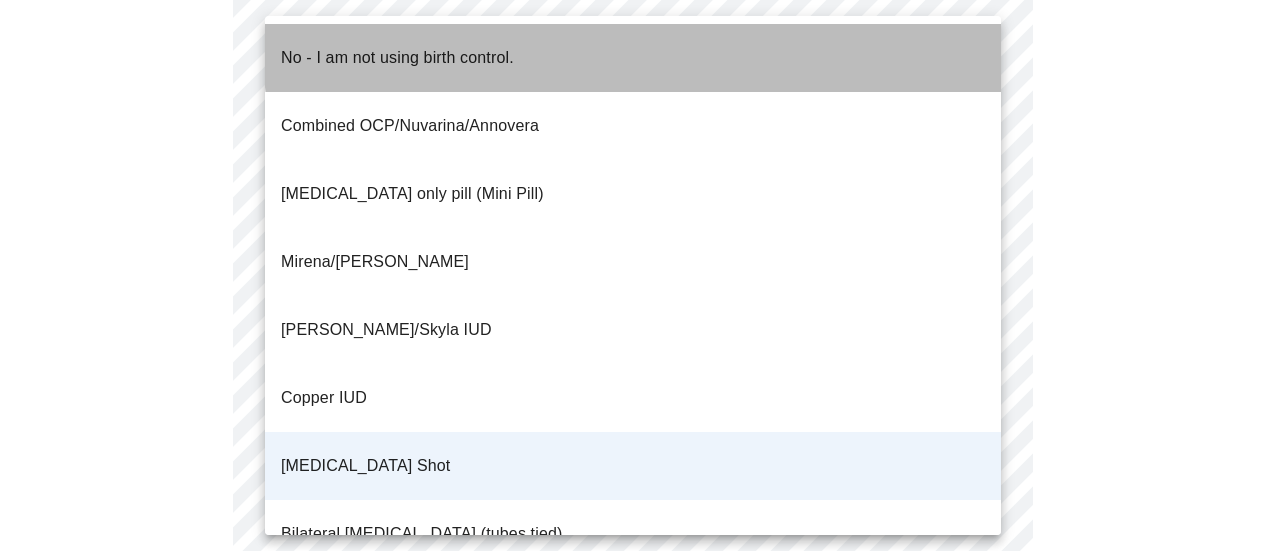 click on "No - I am not using birth control." at bounding box center (633, 58) 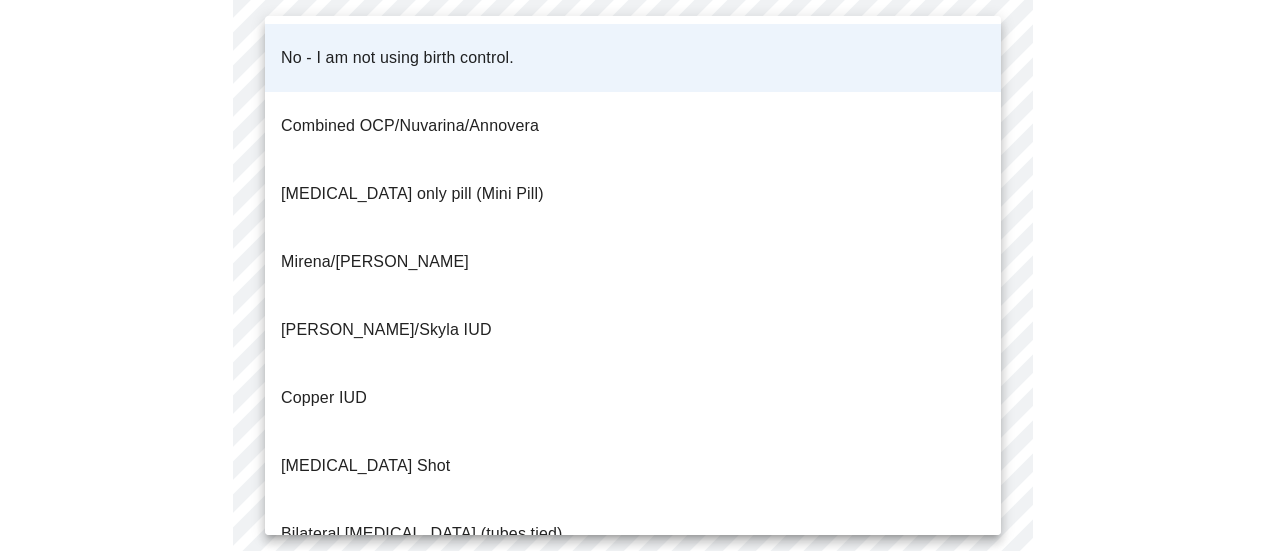click on "MyMenopauseRx Appointments Messaging Labs Uploads Medications Community Refer a Friend Hi Carolyn    Intake Questions for Thu, Jul 17th 2025 @ 1:20pm-1:40pm 4  /  13 Settings Billing Invoices Log out No - I am not using birth control.
Combined OCP/Nuvarina/Annovera
Progesterone only pill (Mini Pill)
Mirena/Liletta IUD
Kyleena/Skyla IUD
Copper IUD
Progesterone Shot
Bilateral tubal ligation (tubes tied)
Parnter had vasectomy
Barrier method (condoms)" at bounding box center (640, -164) 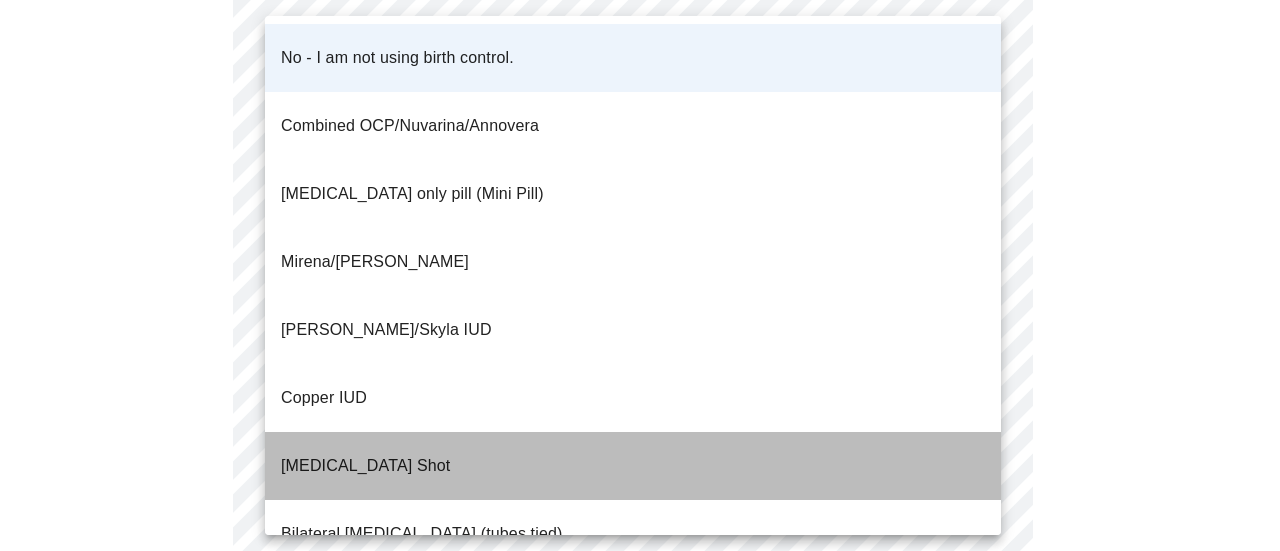 click on "Progesterone Shot" at bounding box center (633, 466) 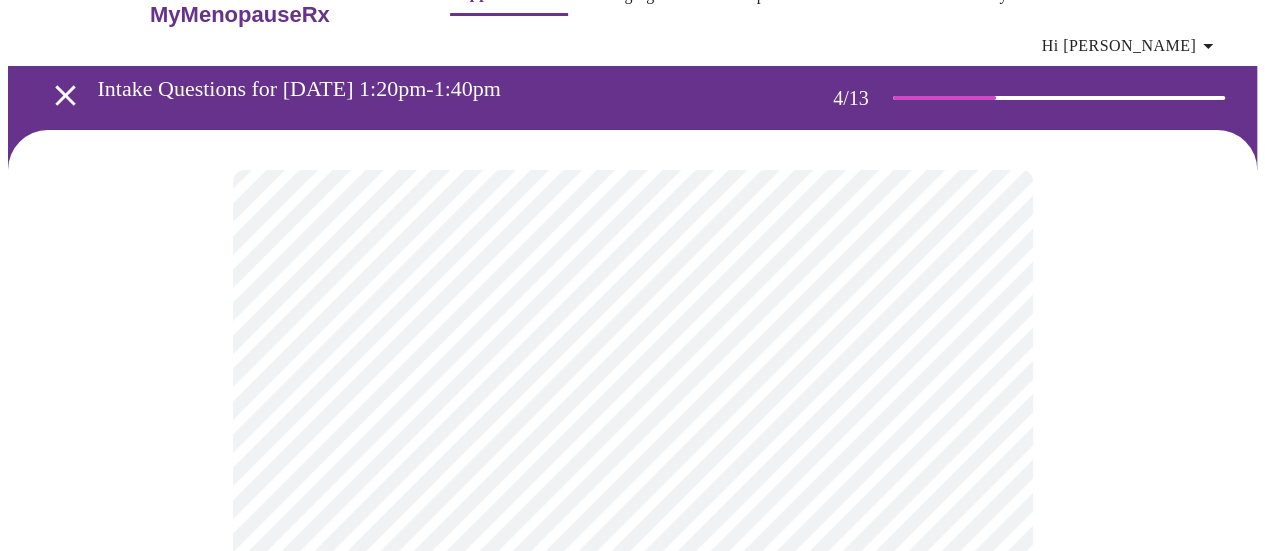 scroll, scrollTop: 0, scrollLeft: 0, axis: both 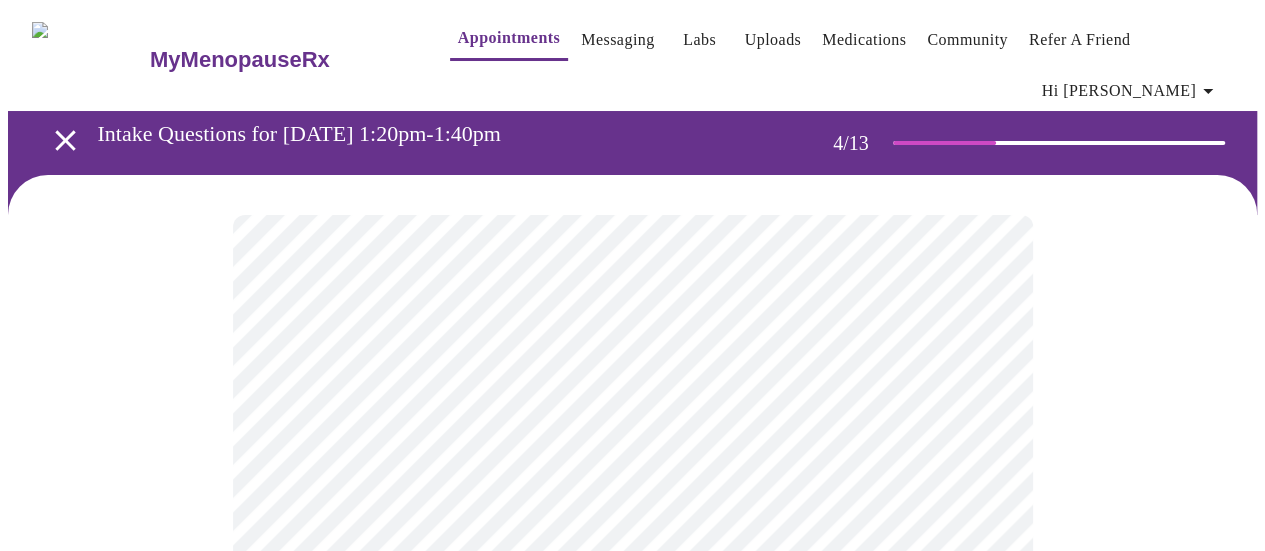 click on "MyMenopauseRx Appointments Messaging Labs Uploads Medications Community Refer a Friend Hi Carolyn    Intake Questions for Thu, Jul 17th 2025 @ 1:20pm-1:40pm 4  /  13" at bounding box center [632, 943] 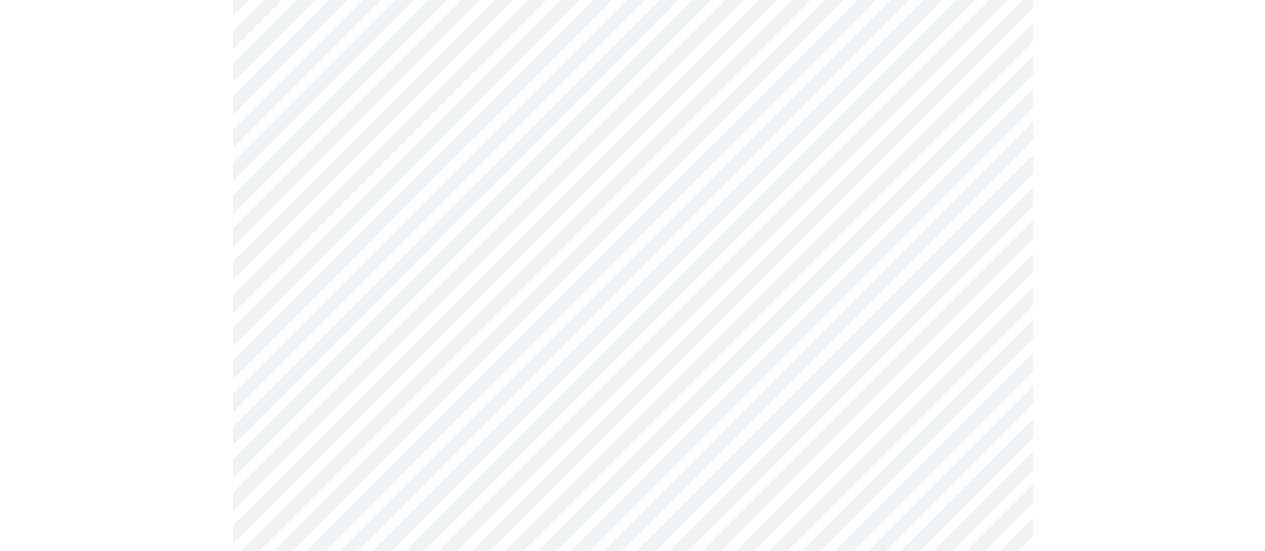 scroll, scrollTop: 1194, scrollLeft: 0, axis: vertical 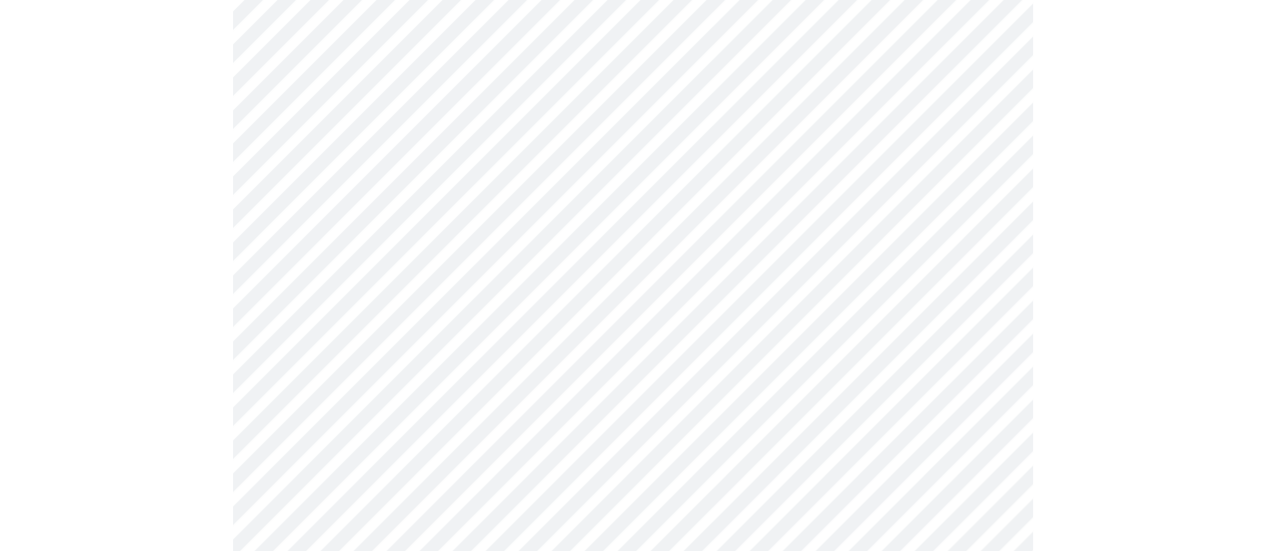 click on "MyMenopauseRx Appointments Messaging Labs Uploads Medications Community Refer a Friend Hi Carolyn    Intake Questions for Thu, Jul 17th 2025 @ 1:20pm-1:40pm 4  /  13 Settings Billing Invoices Log out" at bounding box center (632, -251) 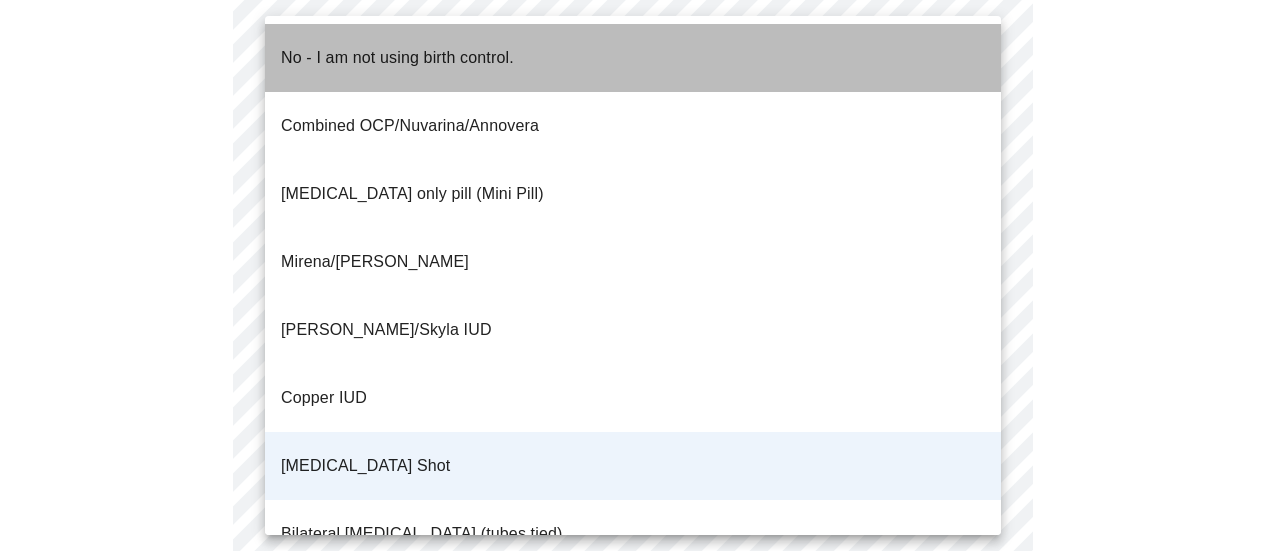 click on "No - I am not using birth control." at bounding box center (633, 58) 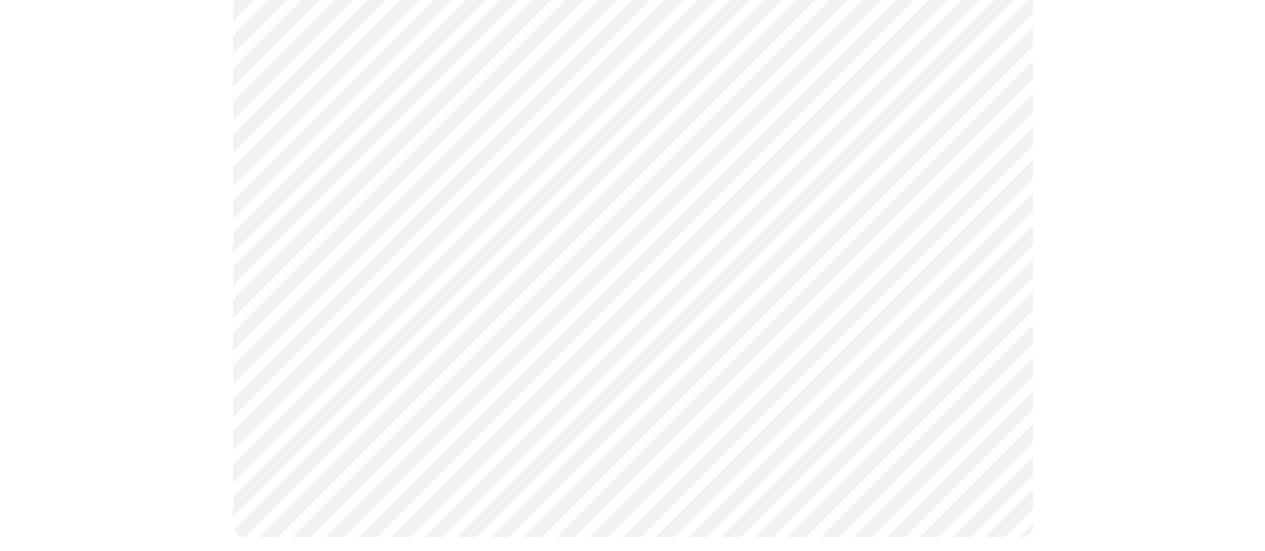 scroll, scrollTop: 1319, scrollLeft: 0, axis: vertical 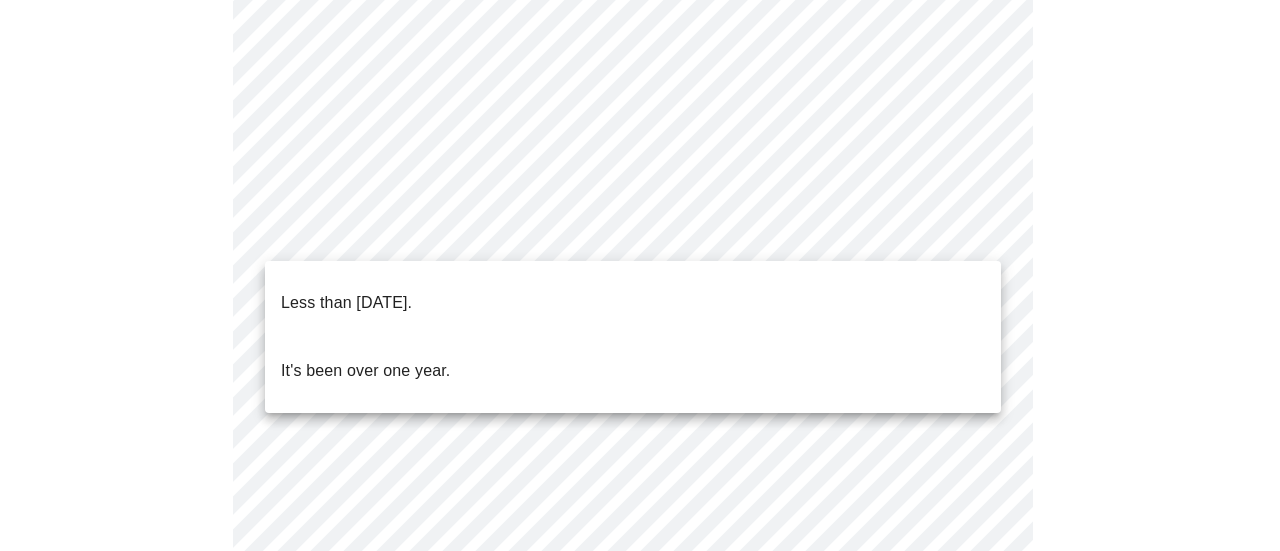 click on "MyMenopauseRx Appointments Messaging Labs Uploads Medications Community Refer a Friend Hi Carolyn    Intake Questions for Thu, Jul 17th 2025 @ 1:20pm-1:40pm 5  /  13 Settings Billing Invoices Log out Less than one year ago.
It's been over one year." at bounding box center [640, 426] 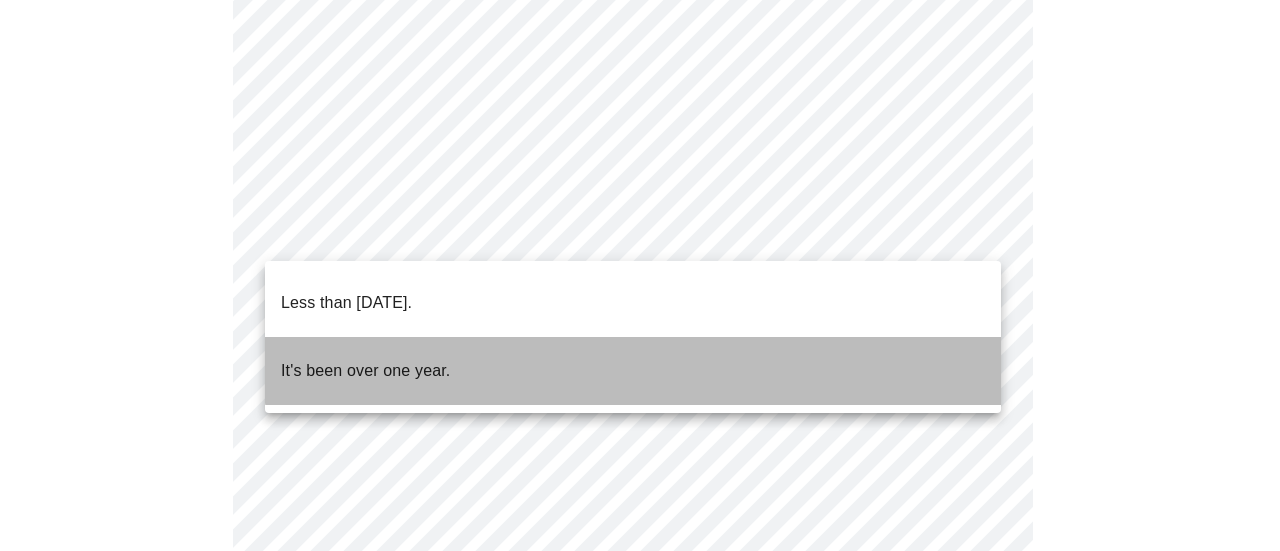 click on "It's been over one year." at bounding box center (633, 371) 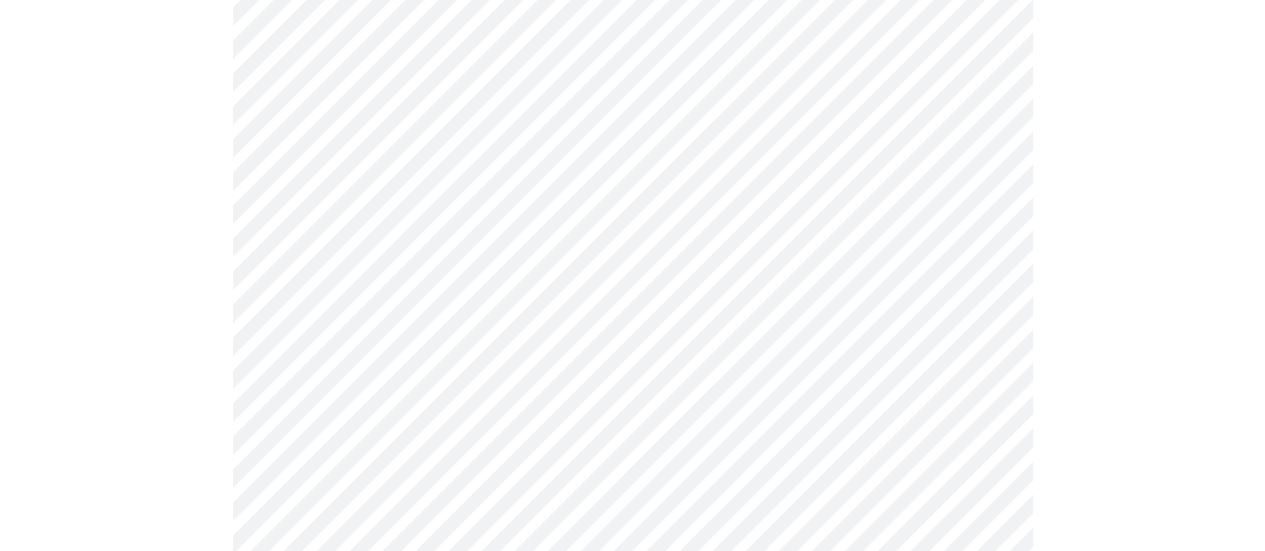 scroll, scrollTop: 543, scrollLeft: 0, axis: vertical 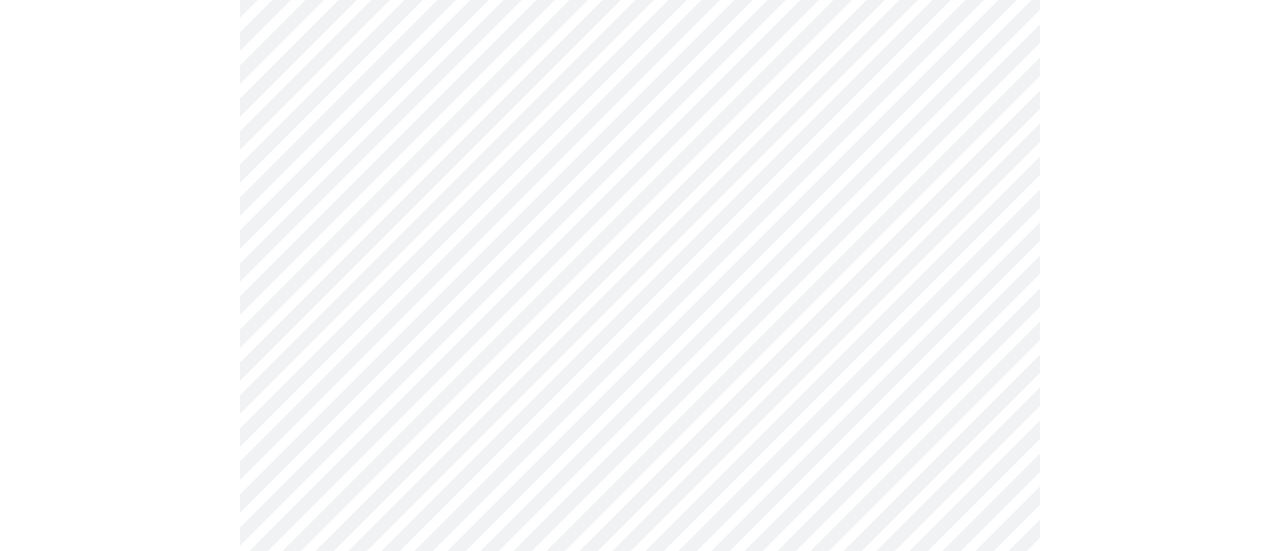 click on "MyMenopauseRx Appointments Messaging Labs Uploads Medications Community Refer a Friend Hi Carolyn    Intake Questions for Thu, Jul 17th 2025 @ 1:20pm-1:40pm 6  /  13 Settings Billing Invoices Log out" at bounding box center [640, 207] 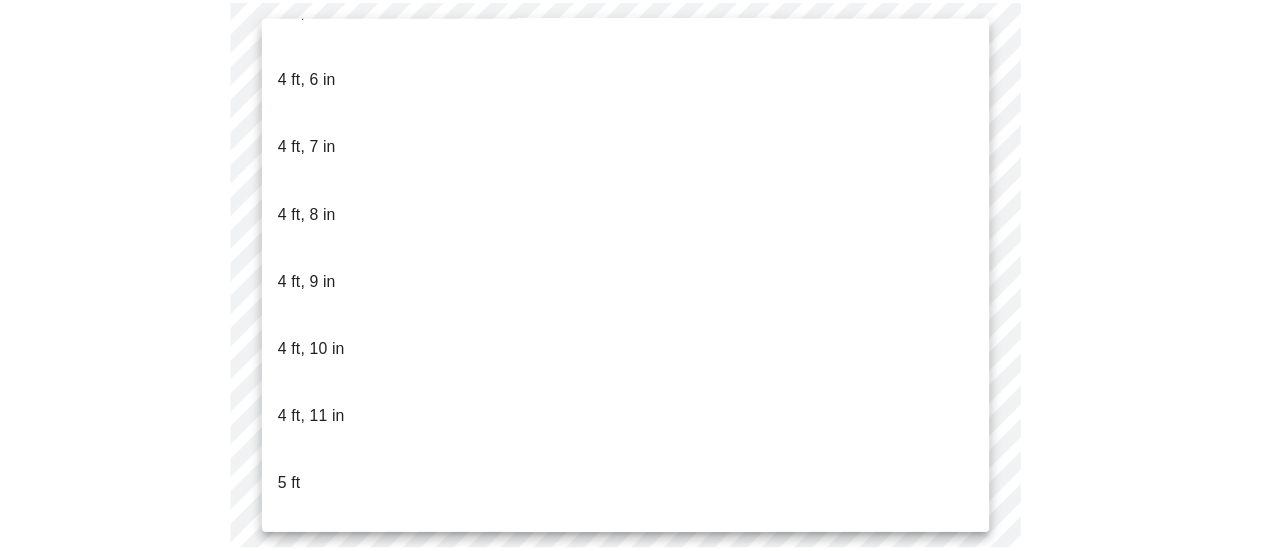 scroll, scrollTop: 1186, scrollLeft: 0, axis: vertical 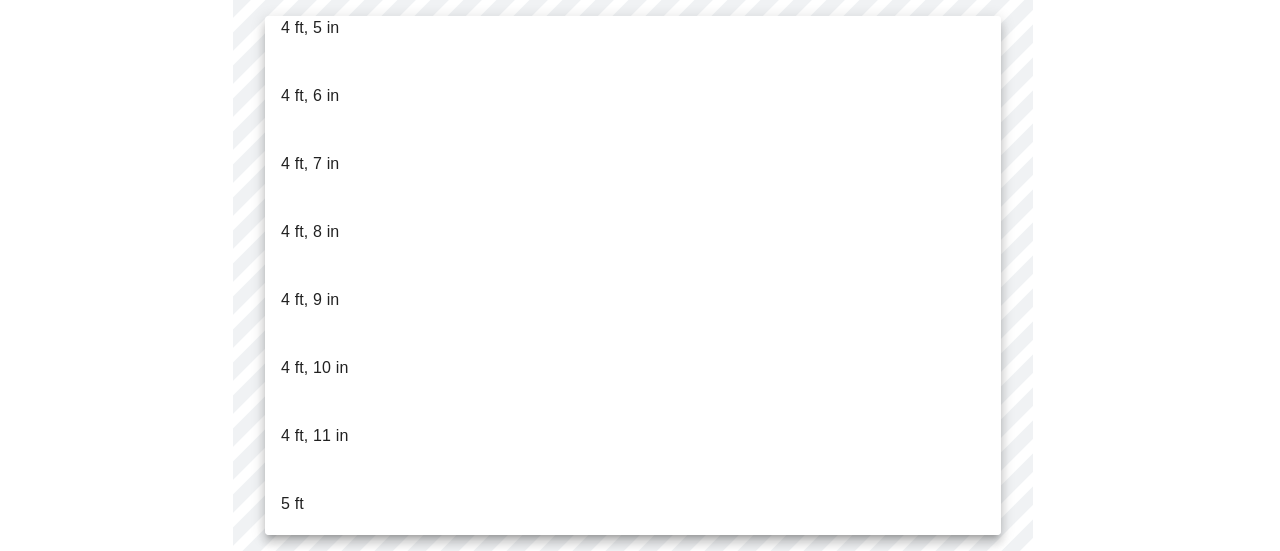 click on "5 ft, 2 in" at bounding box center [633, 640] 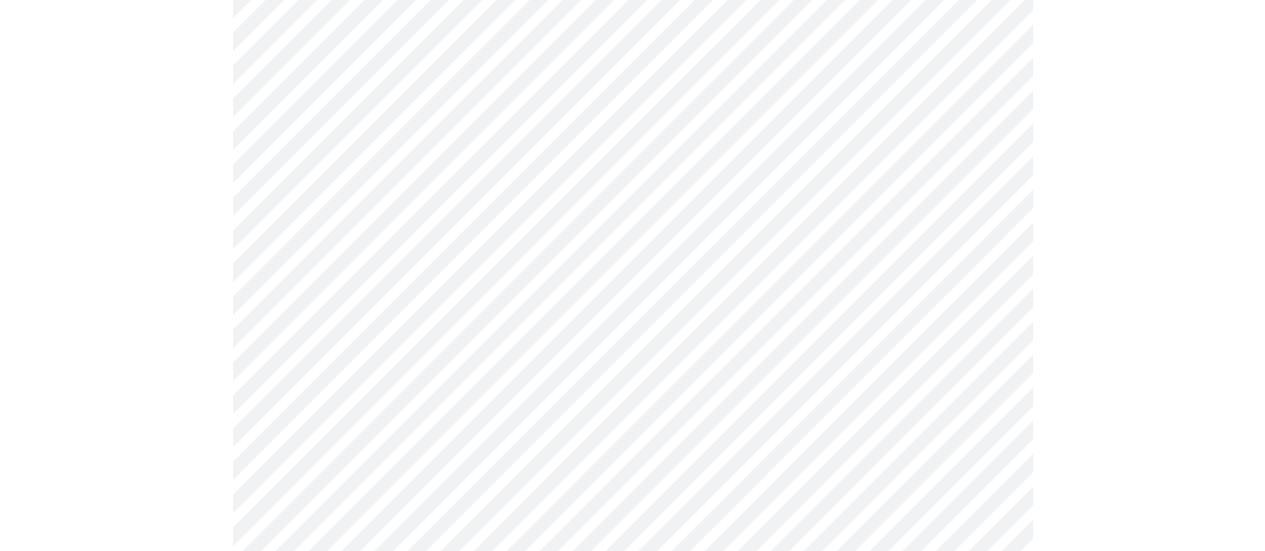 scroll, scrollTop: 488, scrollLeft: 0, axis: vertical 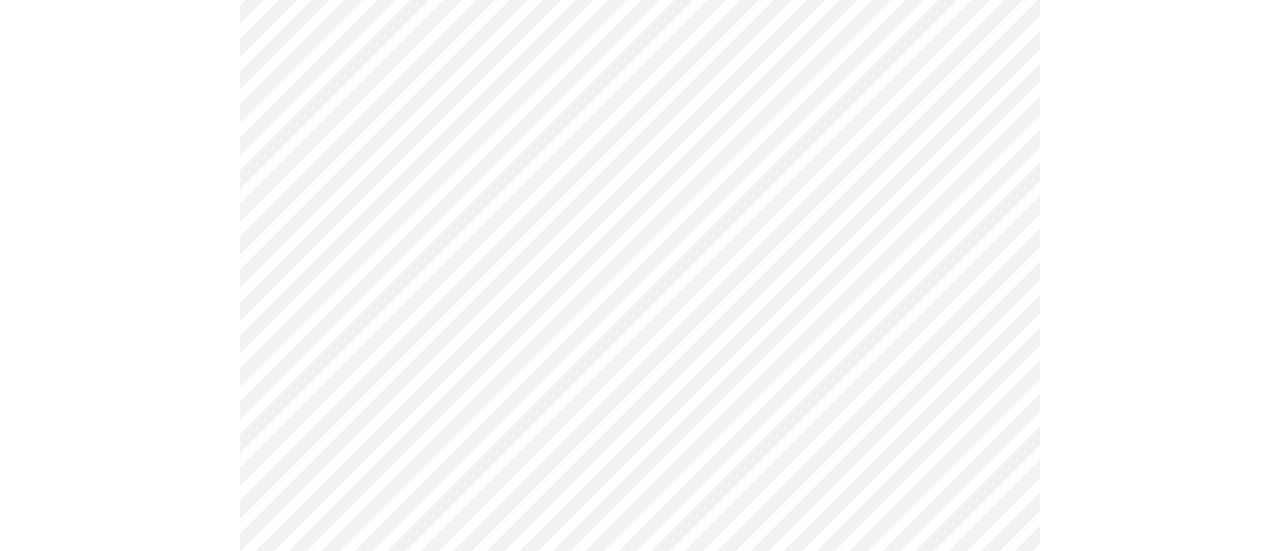 click on "MyMenopauseRx Appointments Messaging Labs Uploads Medications Community Refer a Friend Hi Carolyn    Intake Questions for Thu, Jul 17th 2025 @ 1:20pm-1:40pm 7  /  13 Settings Billing Invoices Log out" at bounding box center (640, -2030) 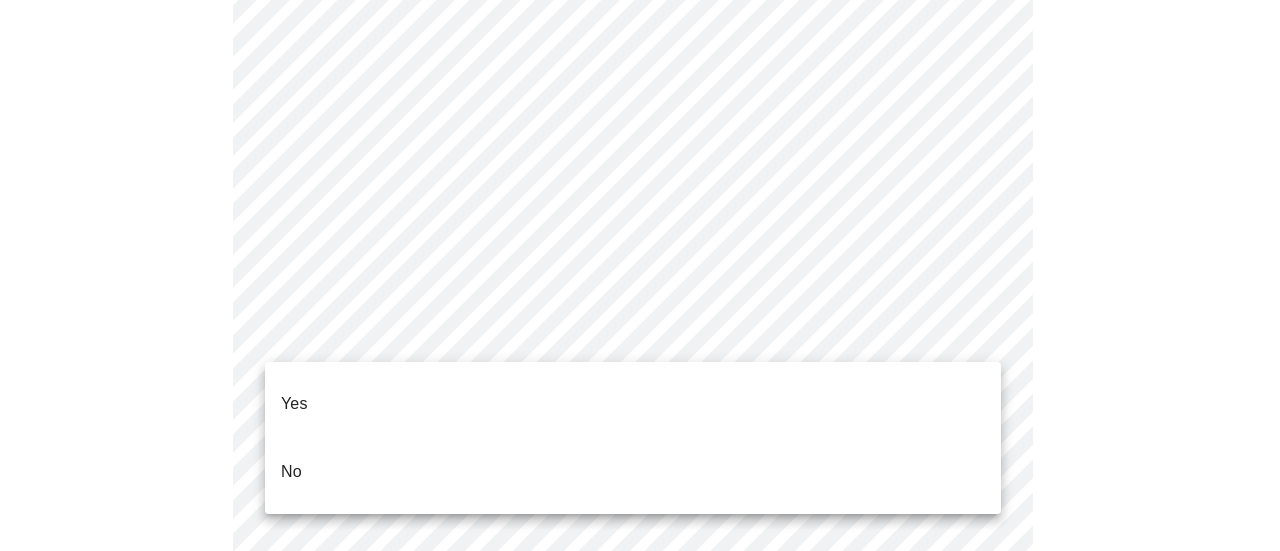 click on "No" at bounding box center (633, 472) 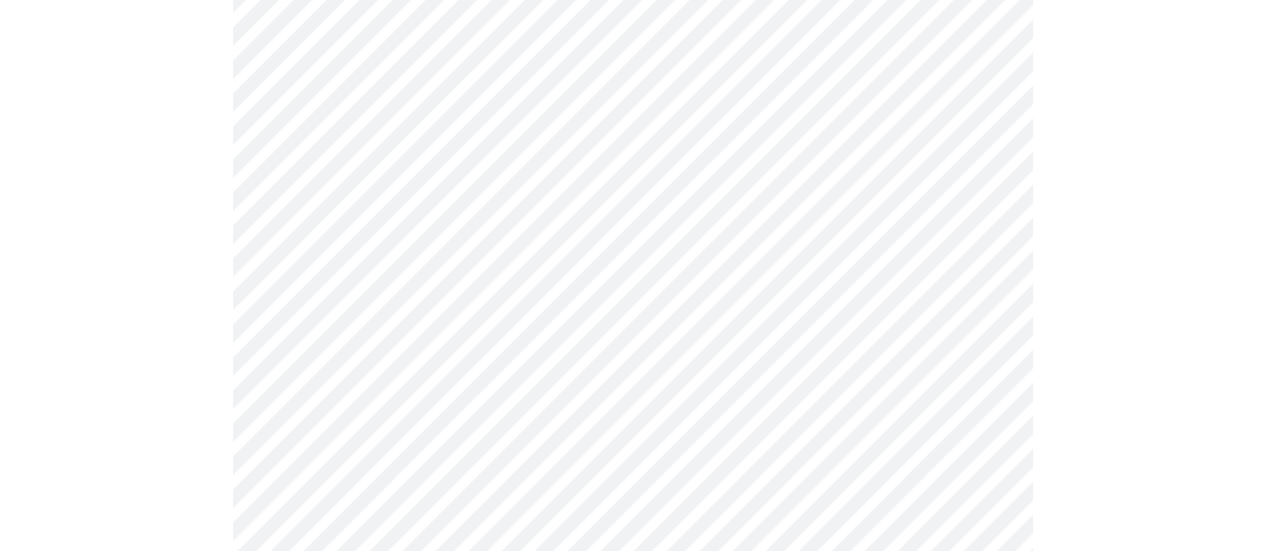 scroll, scrollTop: 5559, scrollLeft: 0, axis: vertical 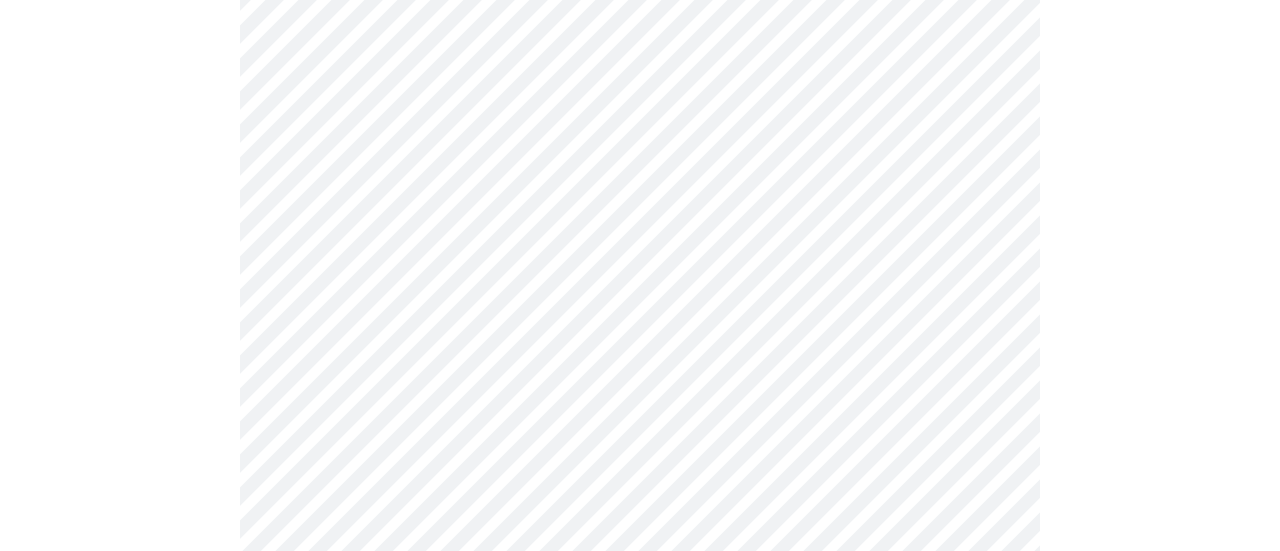 click on "MyMenopauseRx Appointments Messaging Labs Uploads Medications Community Refer a Friend Hi Carolyn    Intake Questions for Thu, Jul 17th 2025 @ 1:20pm-1:40pm 8  /  13 Settings Billing Invoices Log out" at bounding box center (640, -250) 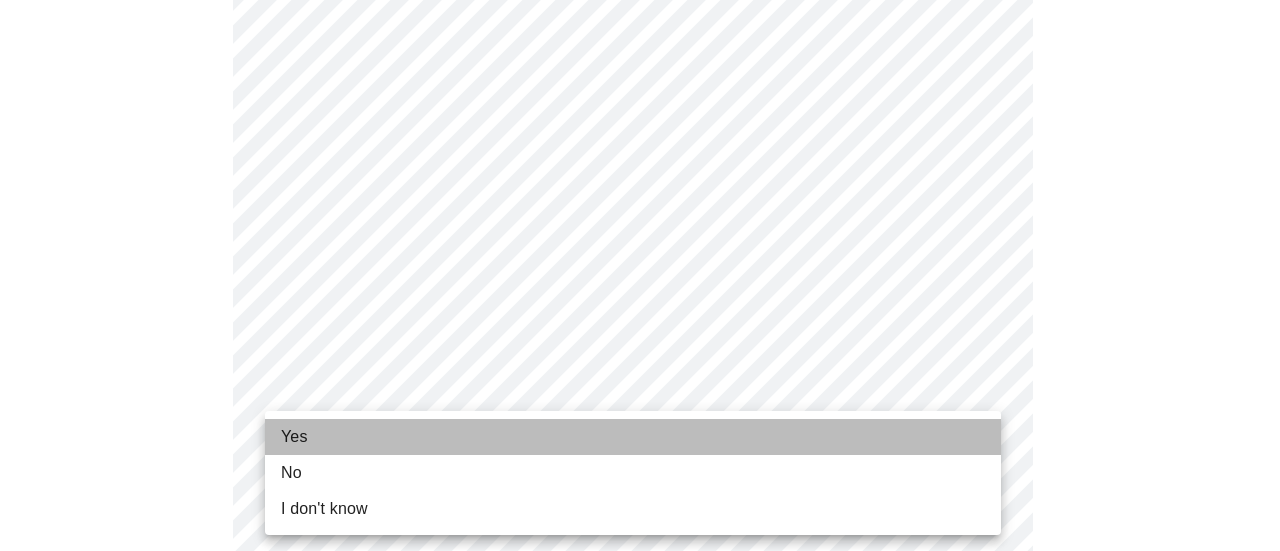 click on "Yes" at bounding box center (633, 437) 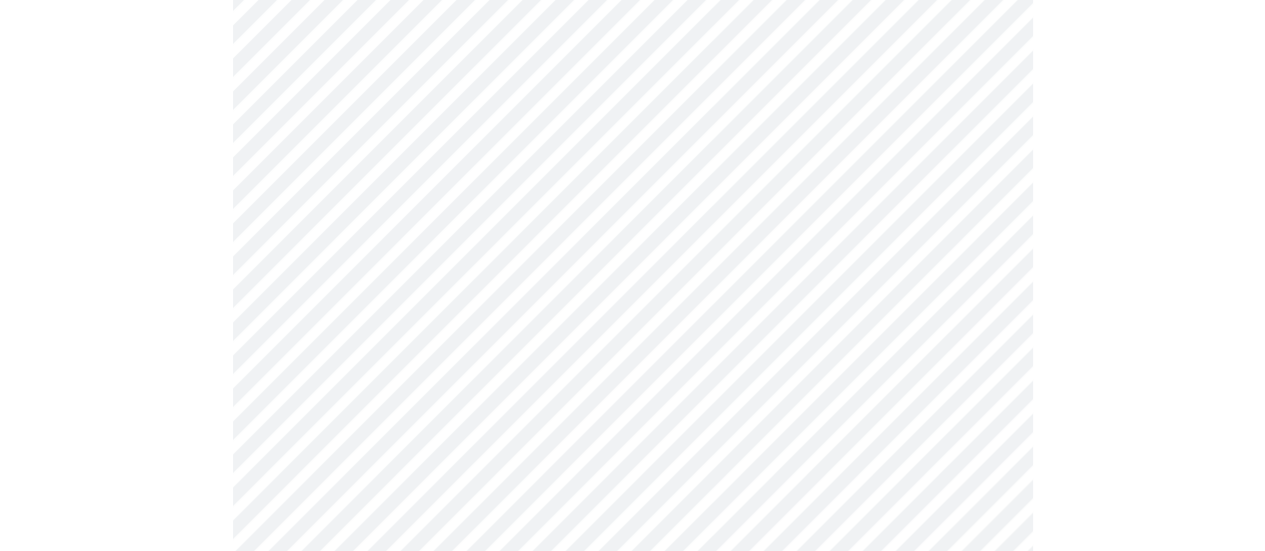 scroll, scrollTop: 1396, scrollLeft: 0, axis: vertical 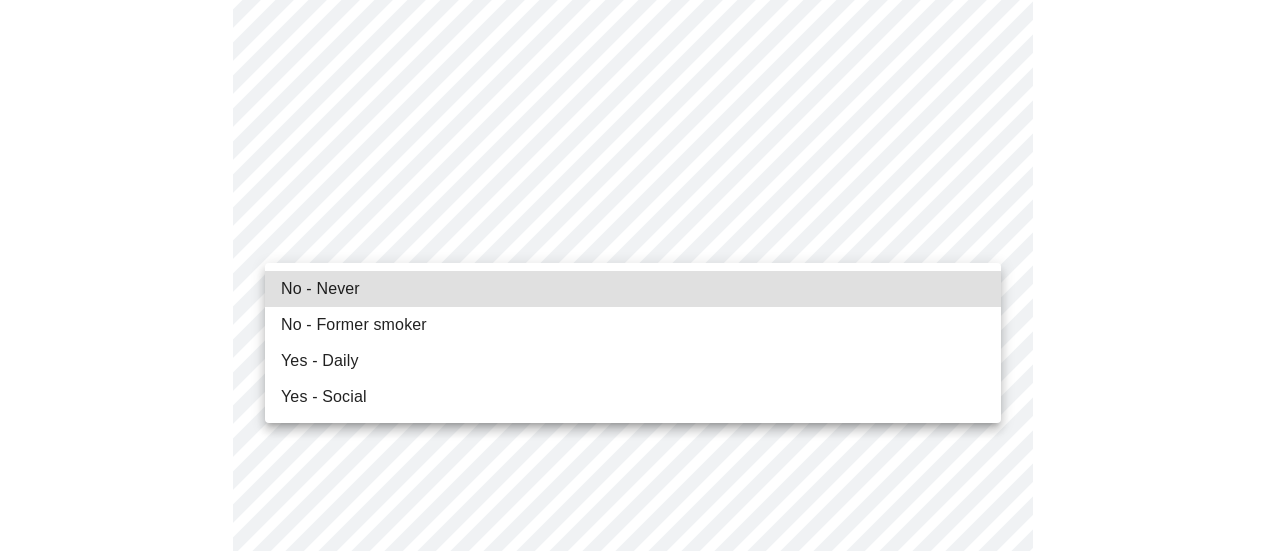 click on "MyMenopauseRx Appointments Messaging Labs Uploads Medications Community Refer a Friend Hi Carolyn    Intake Questions for Thu, Jul 17th 2025 @ 1:20pm-1:40pm 10  /  13 Settings Billing Invoices Log out No - Never No - Former smoker Yes - Daily Yes - Social" at bounding box center [640, 972] 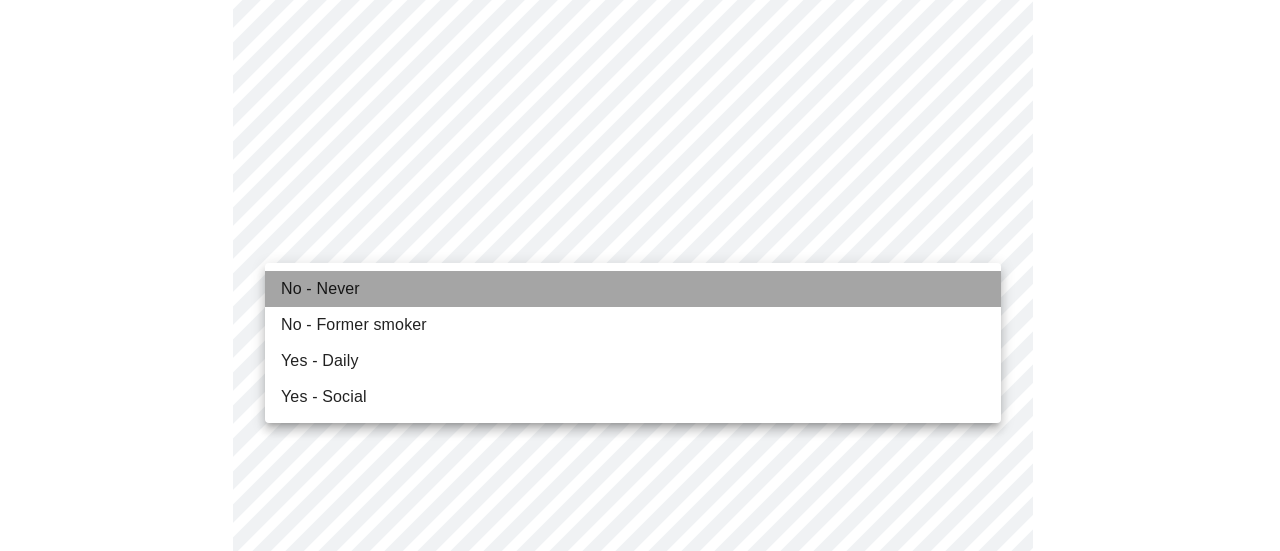click on "No - Never" at bounding box center [633, 289] 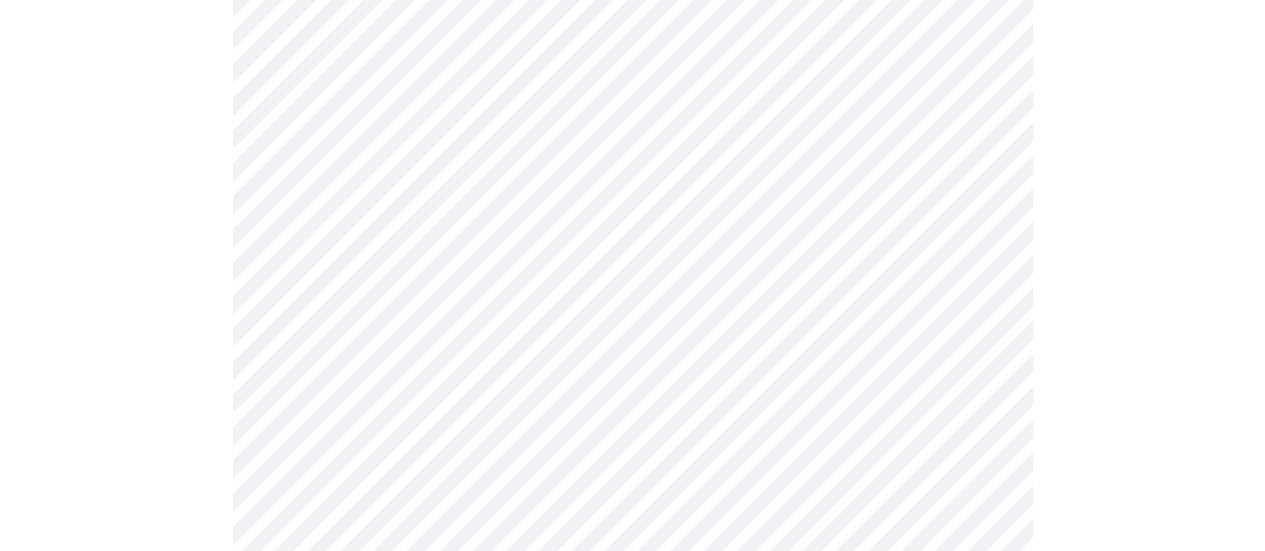 scroll, scrollTop: 1508, scrollLeft: 0, axis: vertical 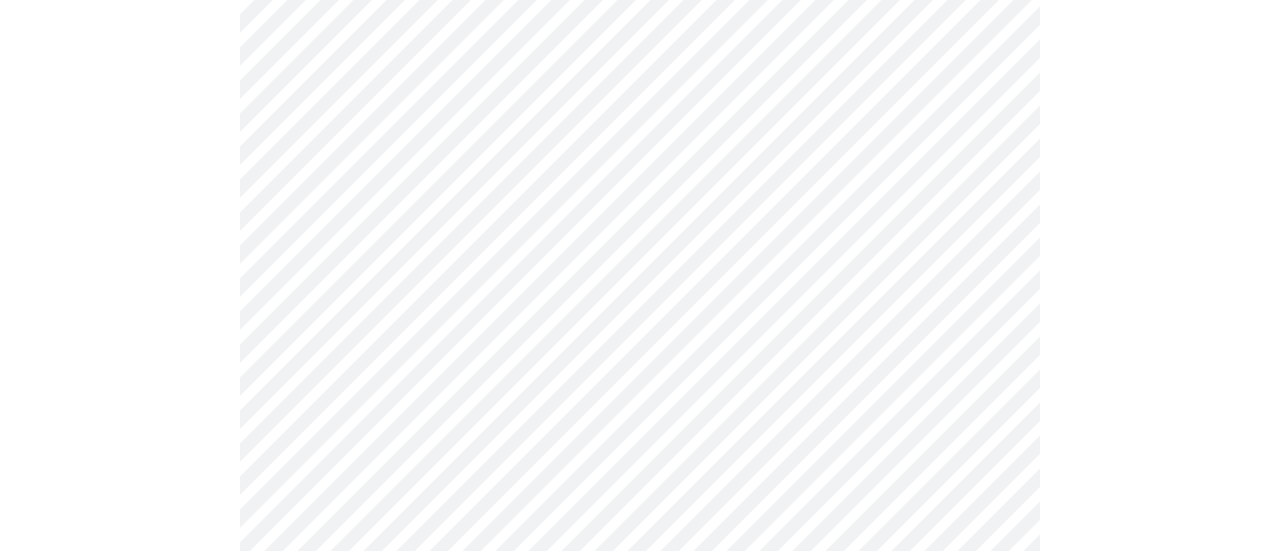 click on "MyMenopauseRx Appointments Messaging Labs Uploads Medications Community Refer a Friend Hi Carolyn    Intake Questions for Thu, Jul 17th 2025 @ 1:20pm-1:40pm 10  /  13 Settings Billing Invoices Log out" at bounding box center (640, -324) 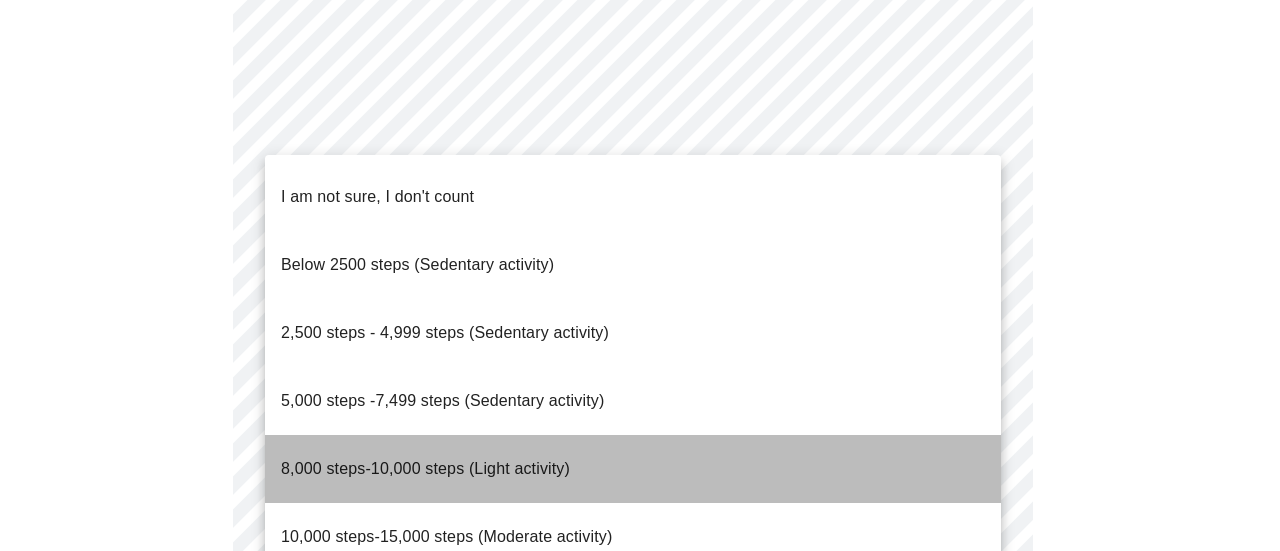 click on "8,000 steps-10,000 steps (Light activity)" at bounding box center (633, 469) 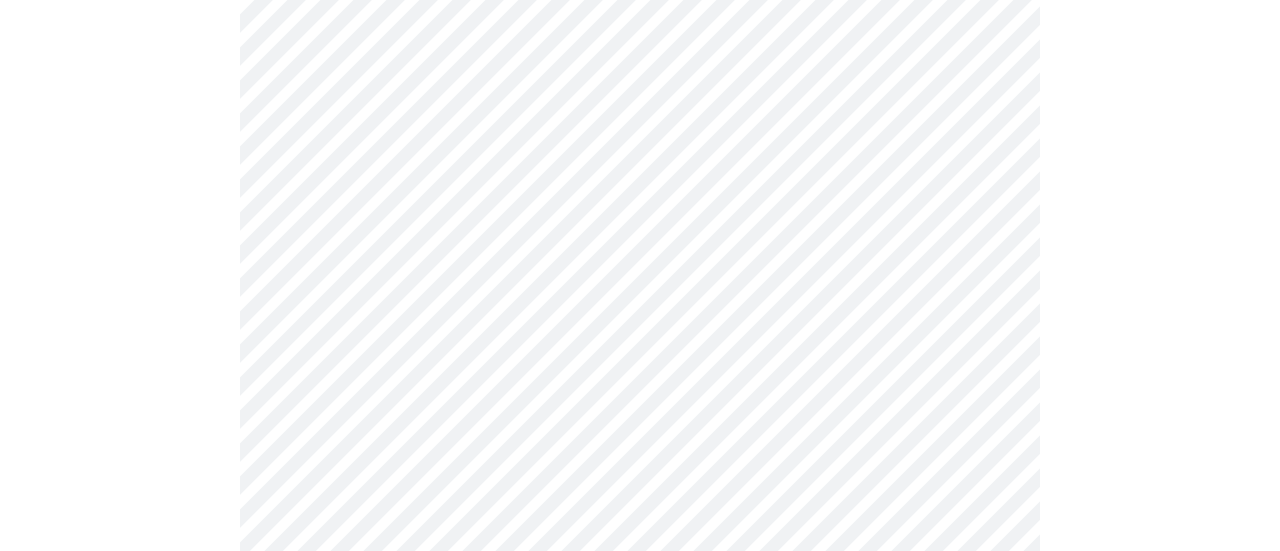 click on "MyMenopauseRx Appointments Messaging Labs Uploads Medications Community Refer a Friend Hi Carolyn    Intake Questions for Thu, Jul 17th 2025 @ 1:20pm-1:40pm 10  /  13 Settings Billing Invoices Log out" at bounding box center [640, -330] 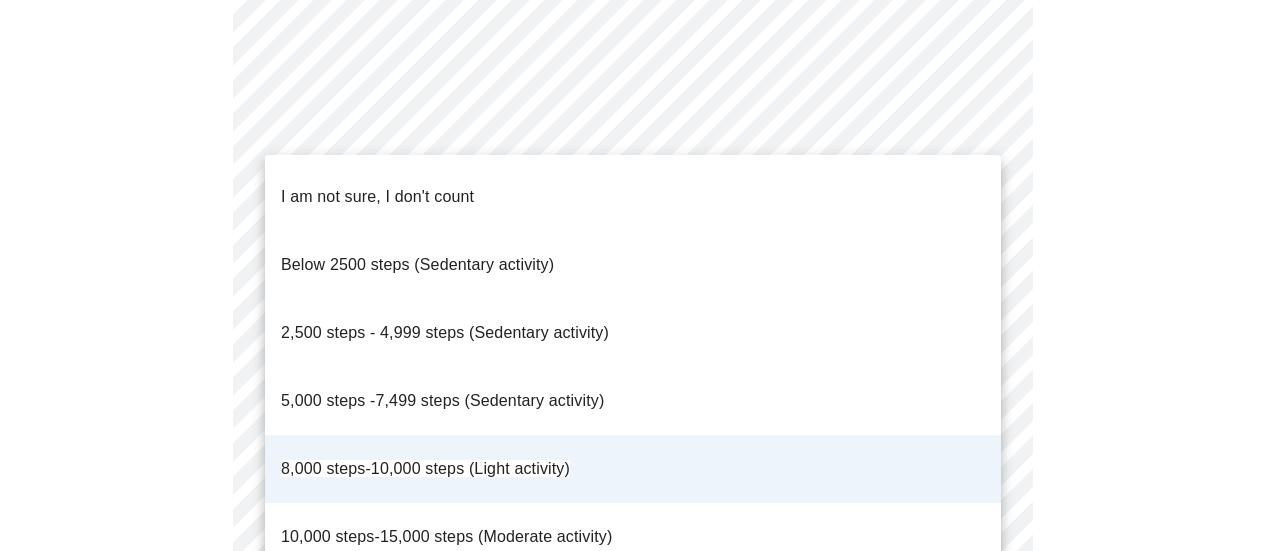 click on "5,000 steps -7,499 steps (Sedentary activity)" at bounding box center [633, 401] 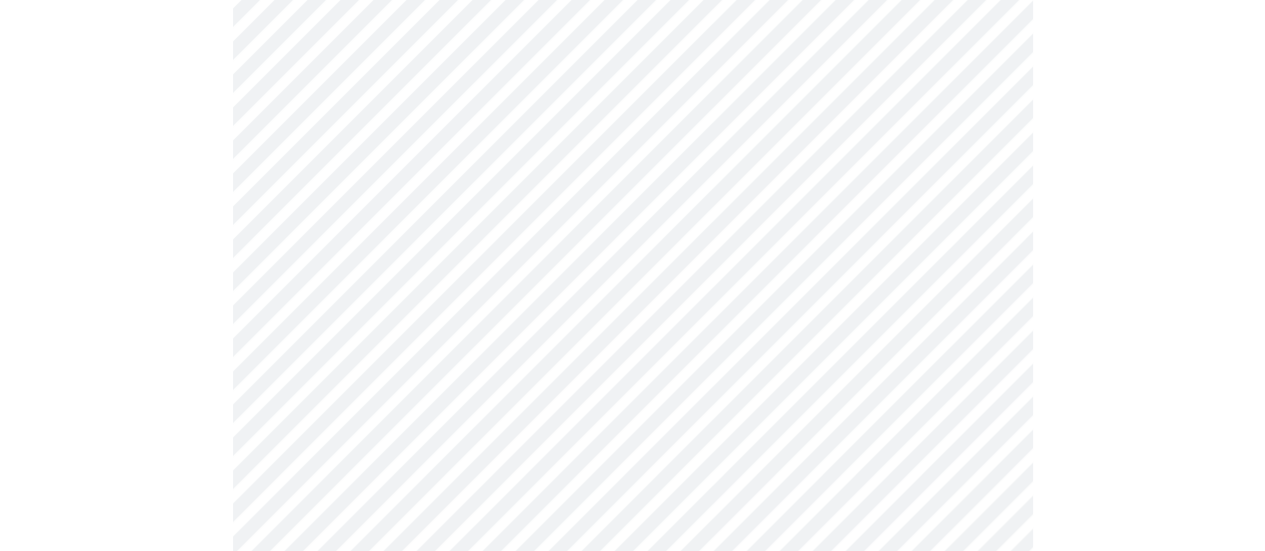 scroll, scrollTop: 1835, scrollLeft: 0, axis: vertical 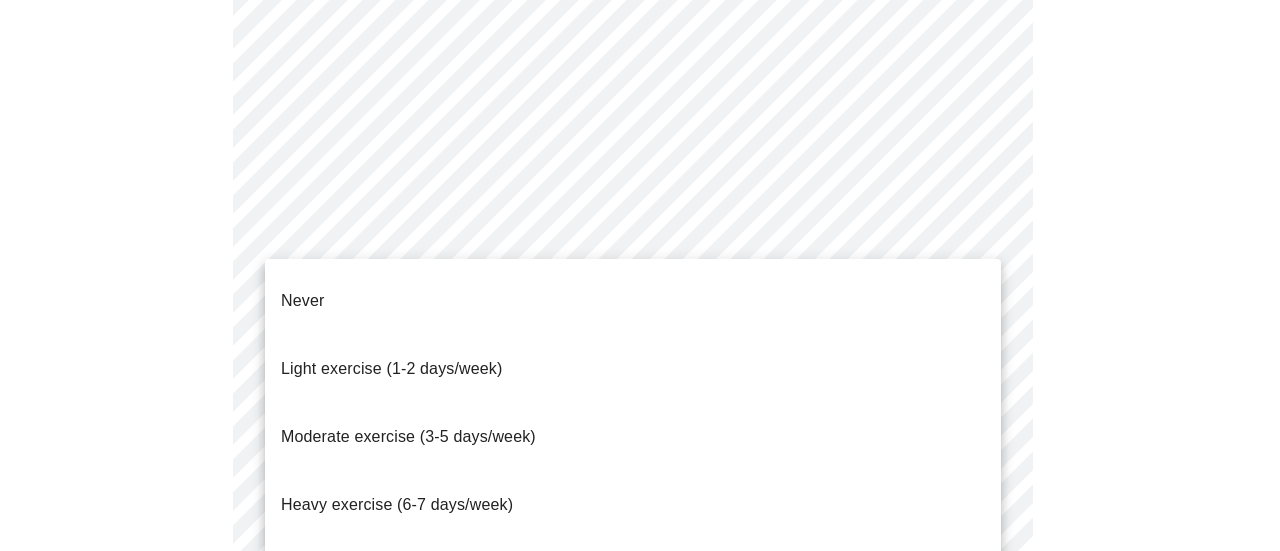 click on "MyMenopauseRx Appointments Messaging Labs Uploads Medications Community Refer a Friend Hi Carolyn    Intake Questions for Thu, Jul 17th 2025 @ 1:20pm-1:40pm 10  /  13 Settings Billing Invoices Log out Never
Light exercise (1-2 days/week)
Moderate exercise (3-5 days/week)
Heavy exercise (6-7 days/week)
Athlete (2x/day)" at bounding box center [640, -512] 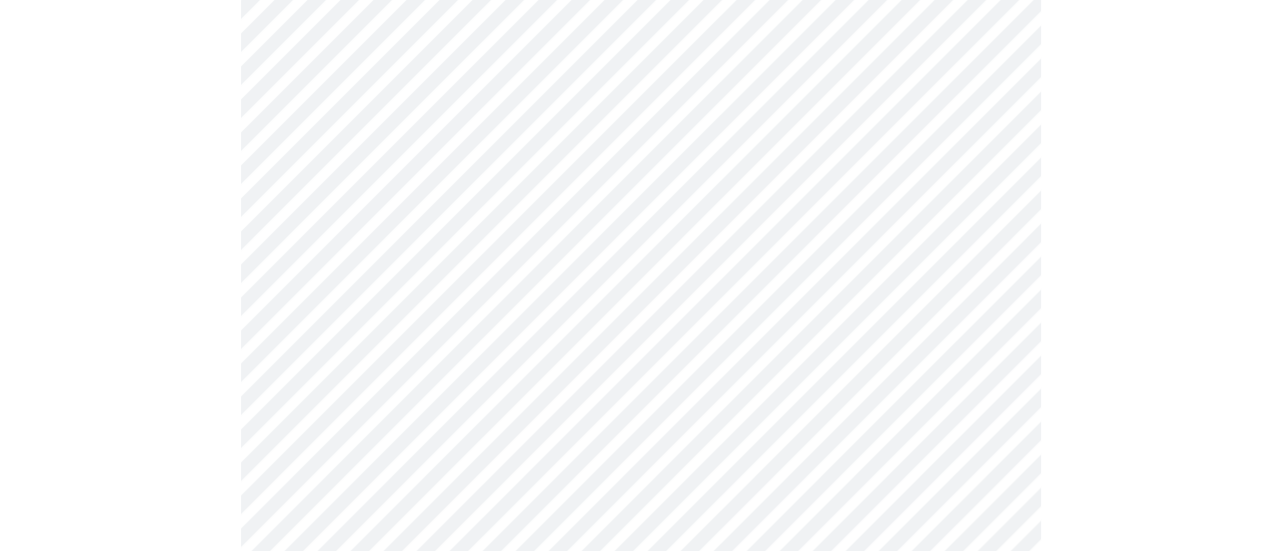 scroll, scrollTop: 2067, scrollLeft: 0, axis: vertical 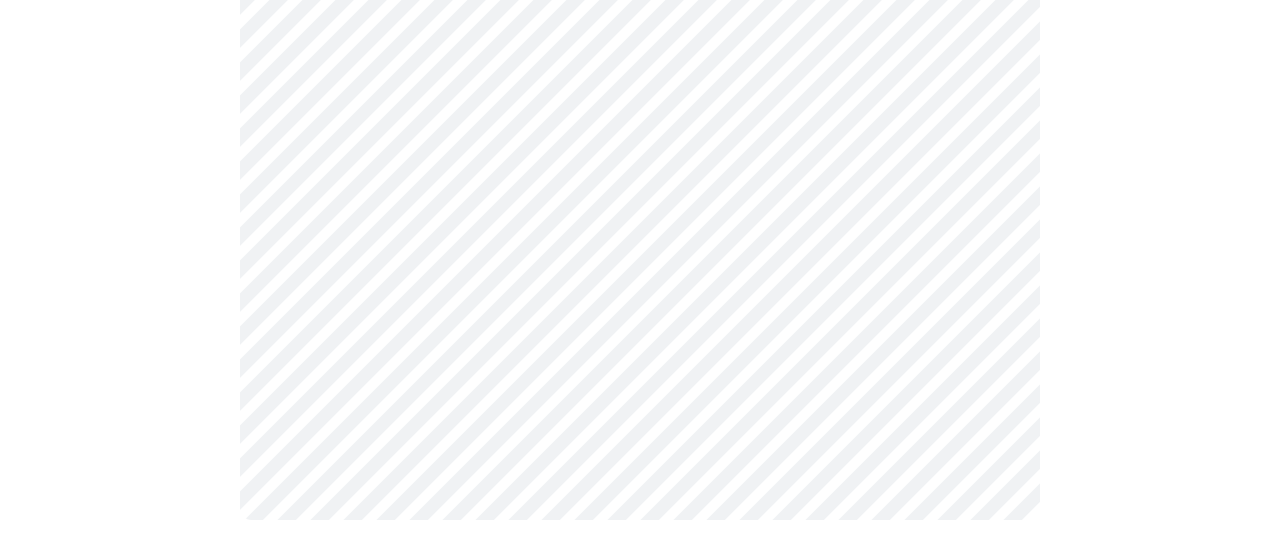 click on "MyMenopauseRx Appointments Messaging Labs Uploads Medications Community Refer a Friend Hi Carolyn    Intake Questions for Thu, Jul 17th 2025 @ 1:20pm-1:40pm 10  /  13 Settings Billing Invoices Log out" at bounding box center (640, -750) 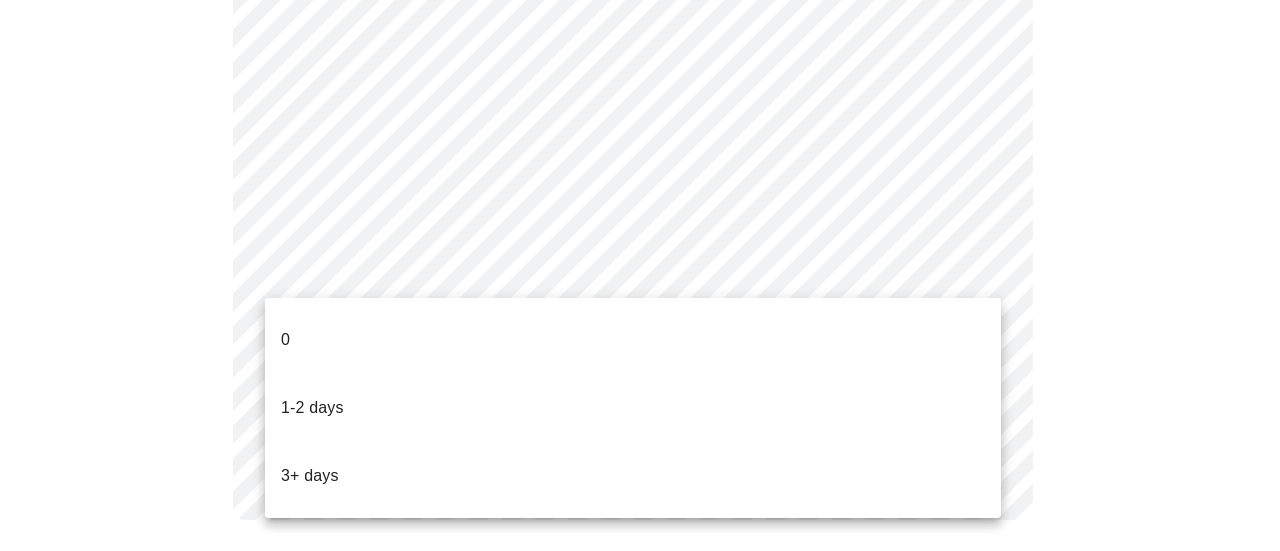 click on "0" at bounding box center (633, 340) 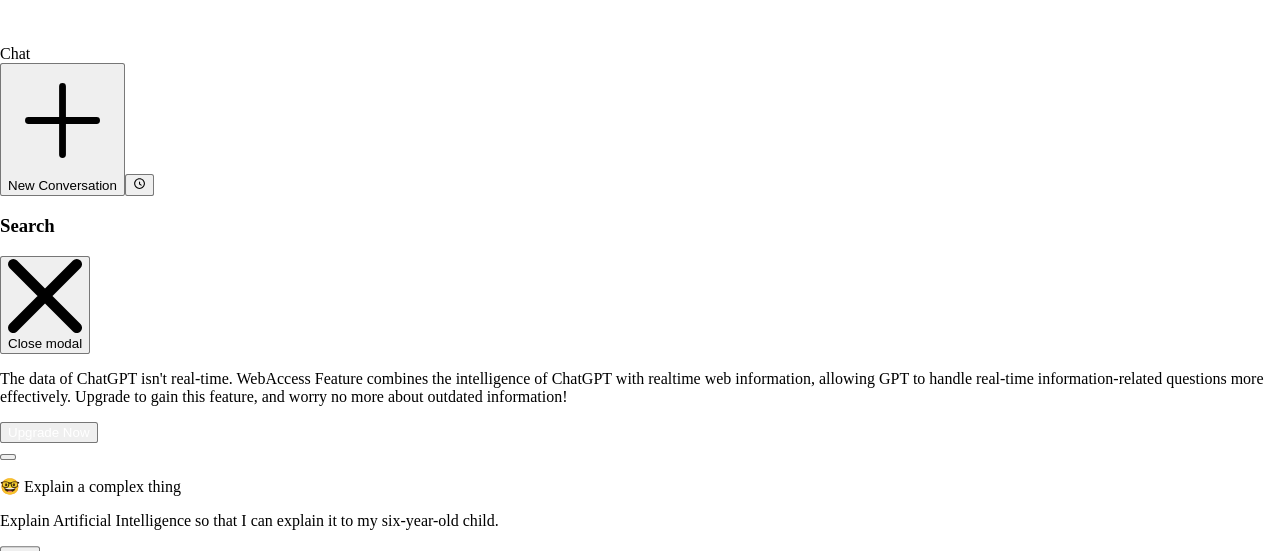 scroll, scrollTop: 0, scrollLeft: 0, axis: both 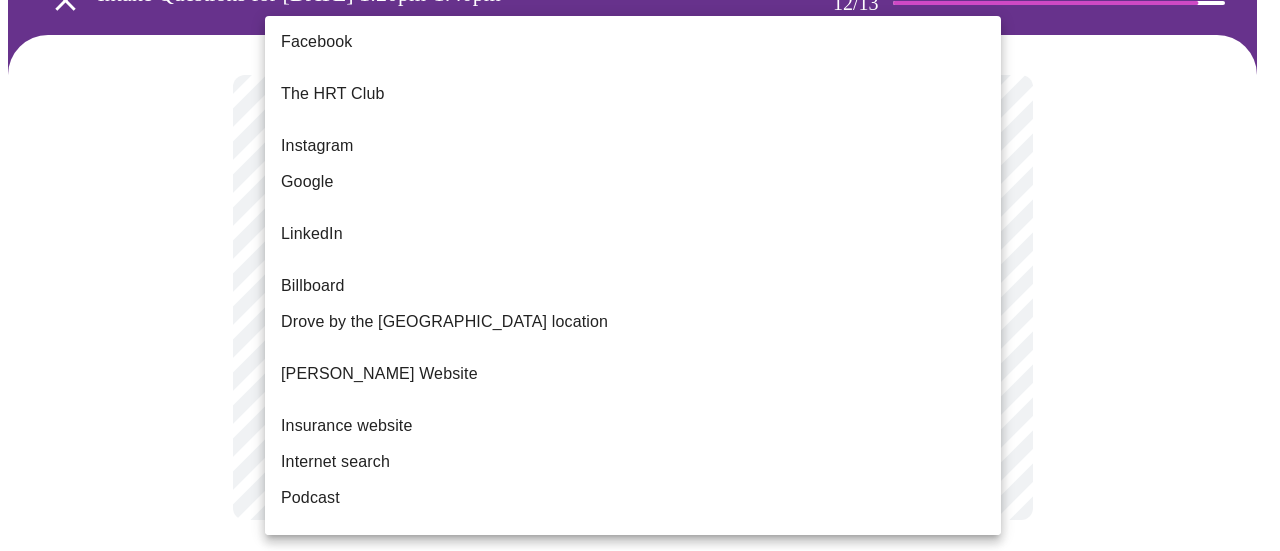 click on "MyMenopauseRx Appointments Messaging Labs Uploads Medications Community Refer a Friend Hi Carolyn    Intake Questions for Thu, Jul 17th 2025 @ 1:20pm-1:40pm 12  /  13 Settings Billing Invoices Log out Facebook The HRT Club
Instagram Google LinkedIn
Billboard Drove by the Wheaton location Dr Mary Claire Haver's Website
Insurance website Internet search Podcast Osphena website
The Menopause Society Website MyUTI
Referral from your physician
Referral from a current patient.
Versalie
Word of mouth
Other" at bounding box center [640, 214] 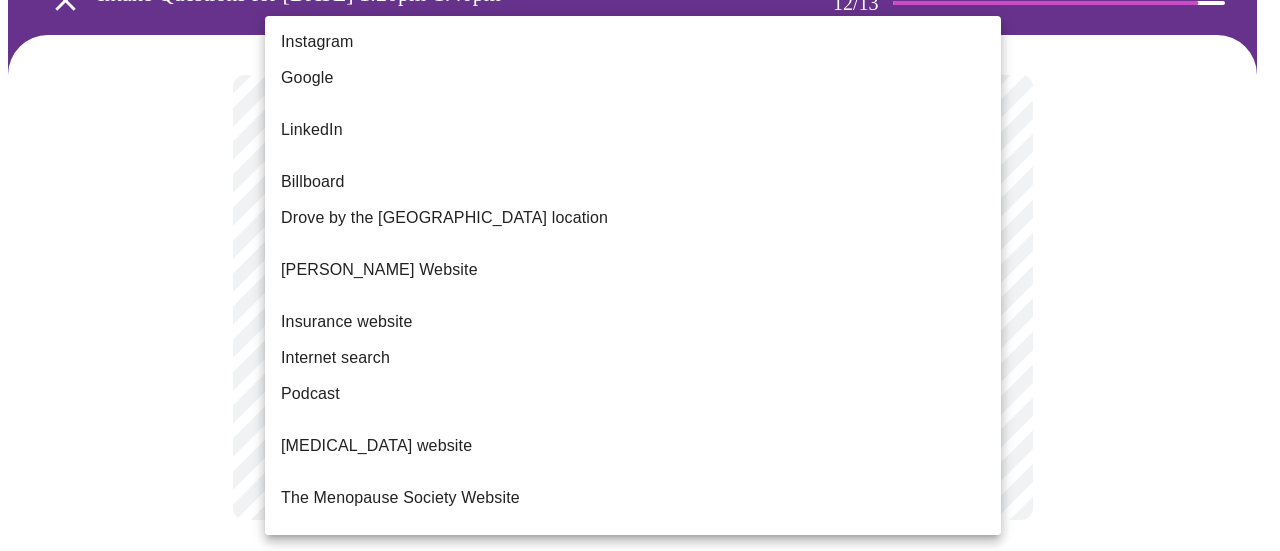 scroll, scrollTop: 150, scrollLeft: 0, axis: vertical 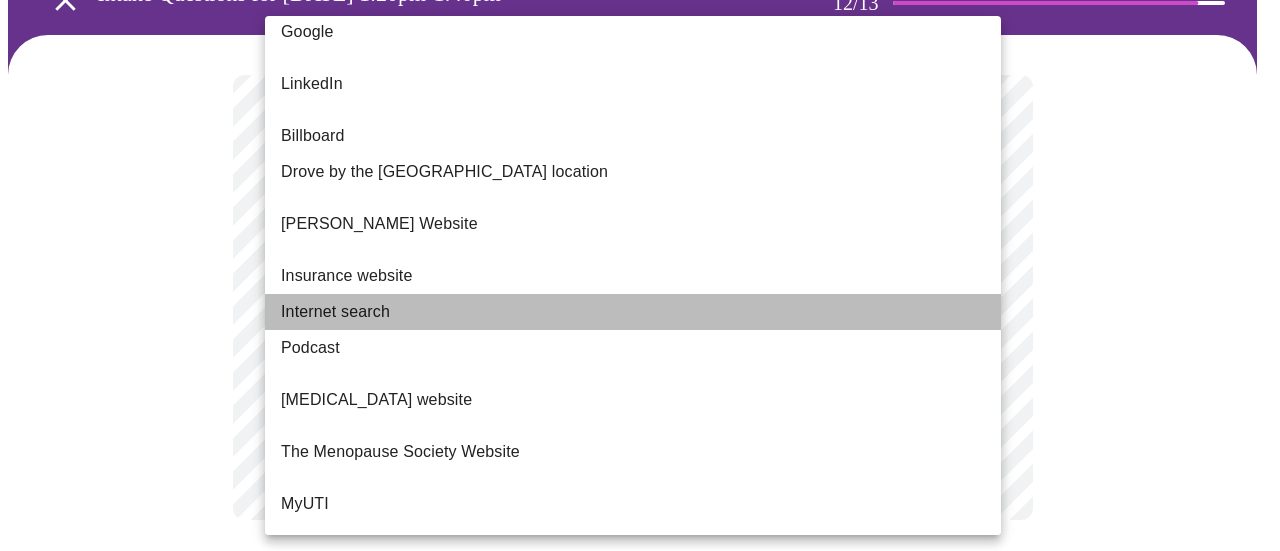 click on "Internet search" at bounding box center [633, 312] 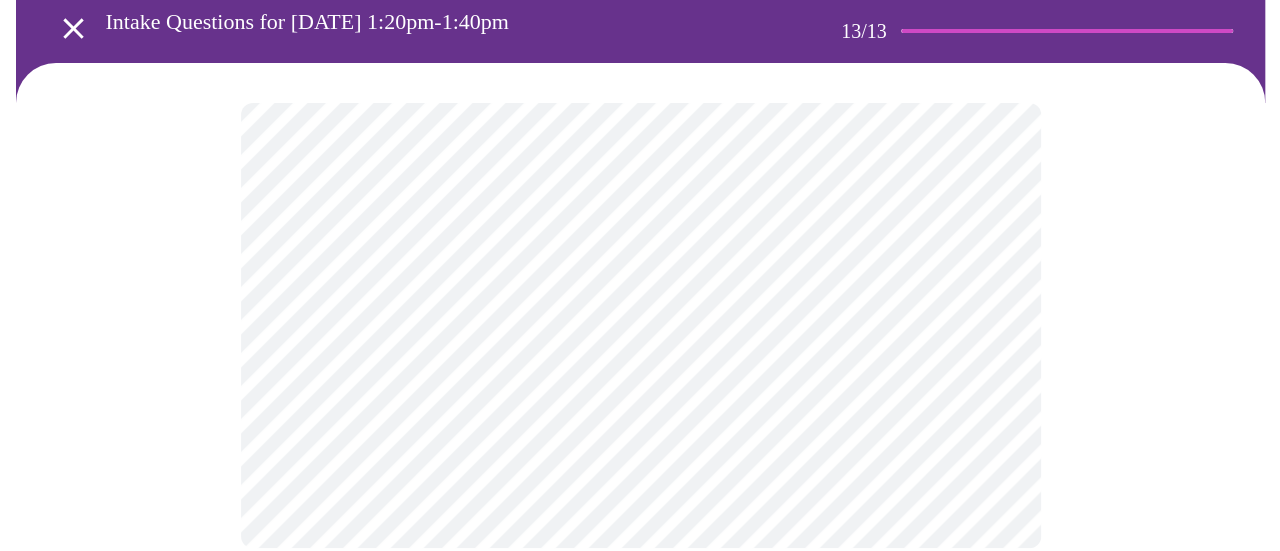 scroll, scrollTop: 0, scrollLeft: 0, axis: both 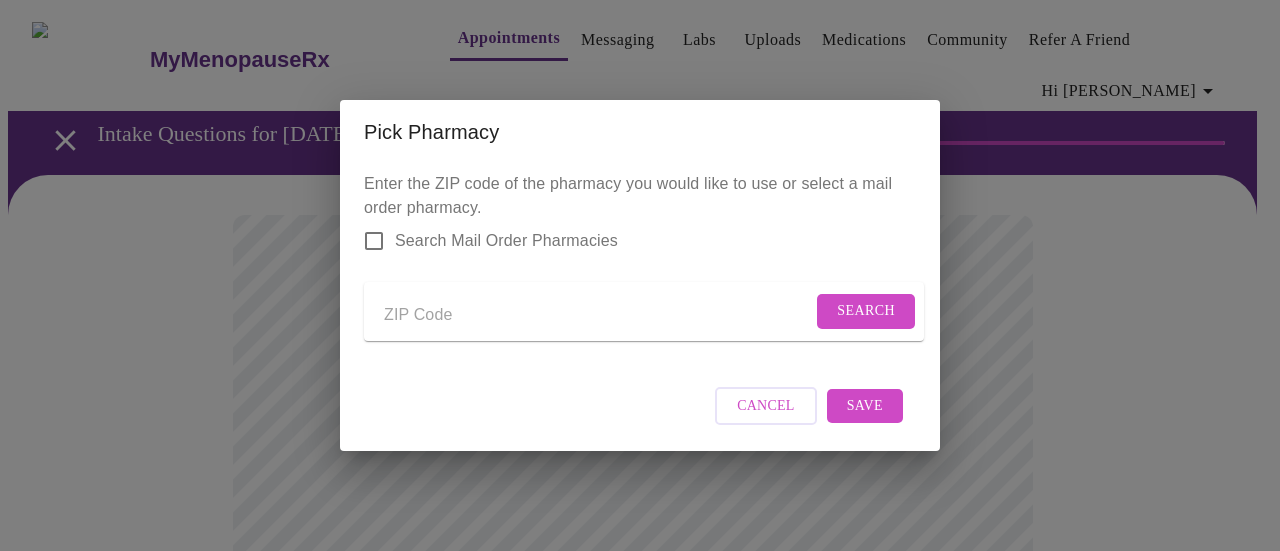 click on "Search Mail Order Pharmacies" at bounding box center (506, 241) 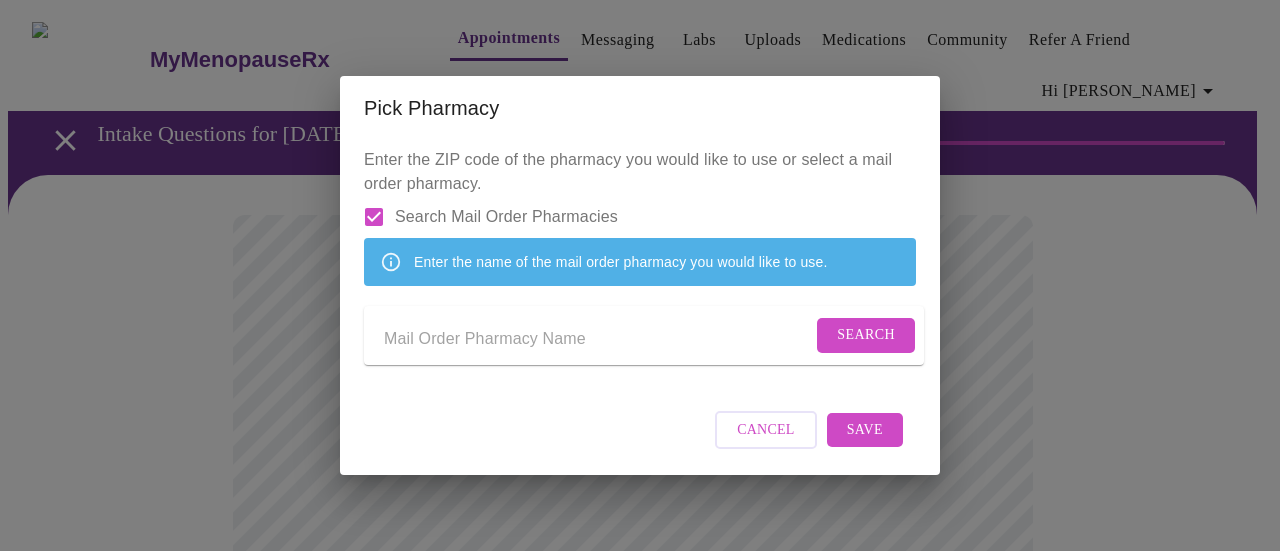 click at bounding box center (598, 339) 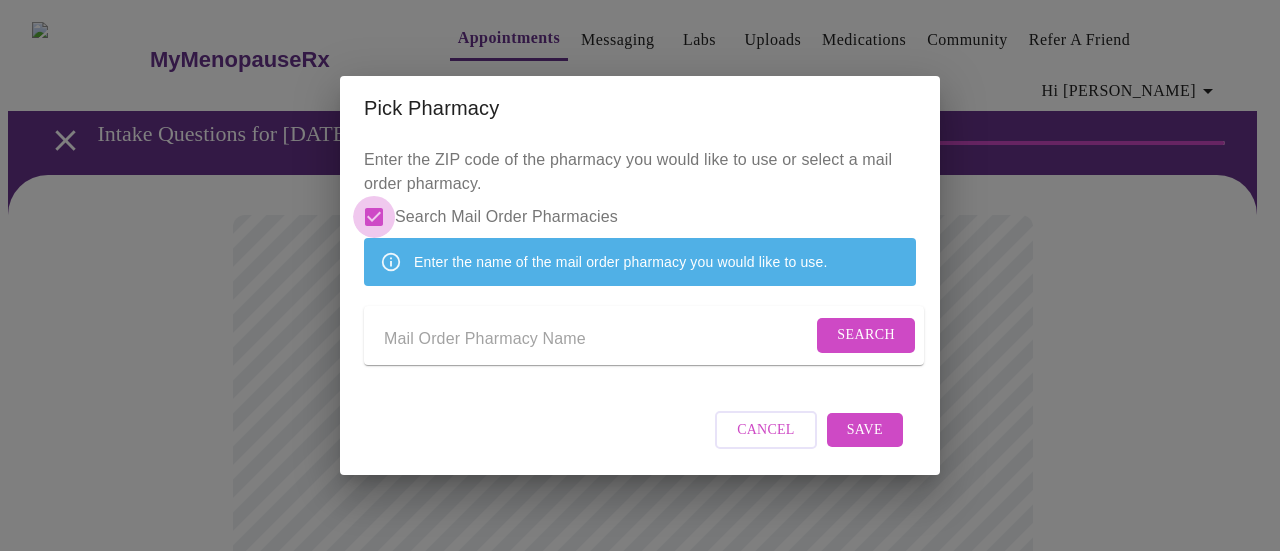 click on "Search Mail Order Pharmacies" at bounding box center [374, 217] 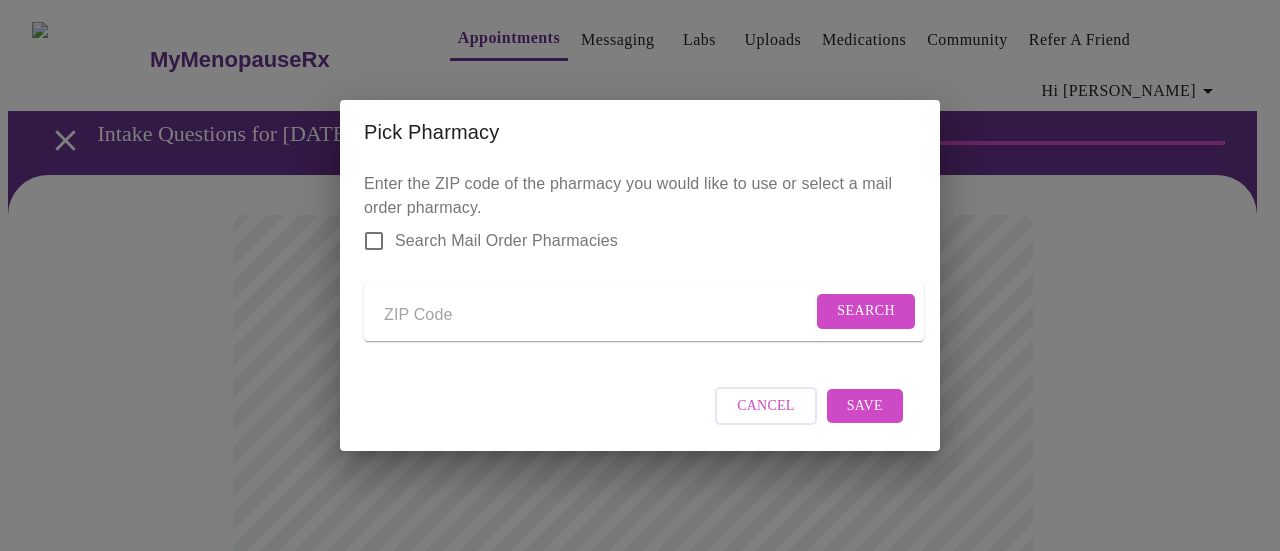 click at bounding box center [598, 315] 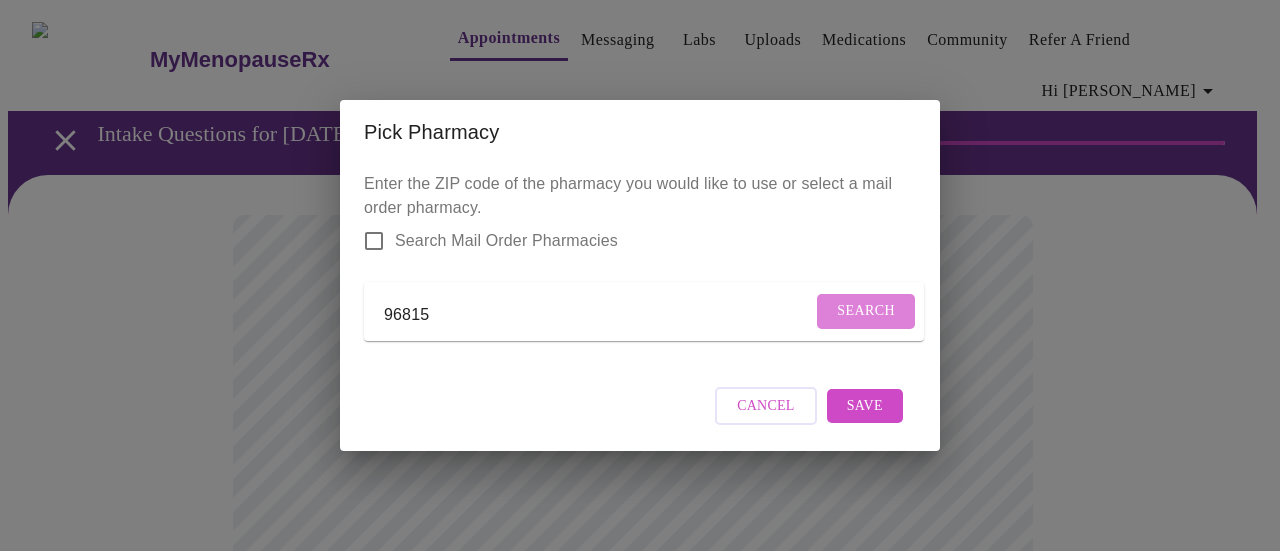 click on "Search" at bounding box center [866, 311] 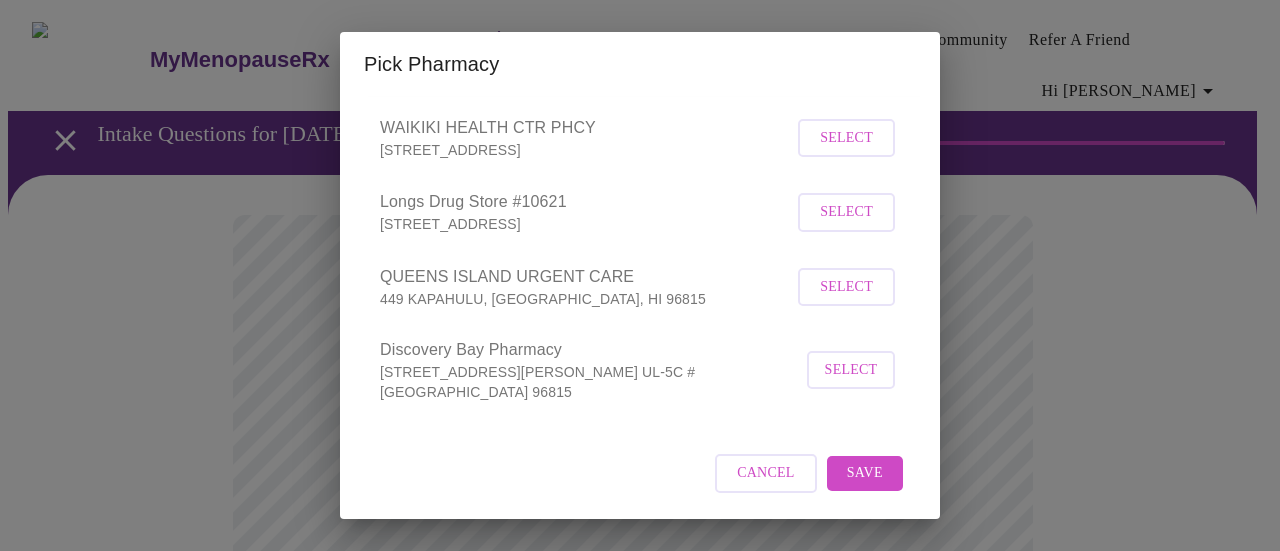 scroll, scrollTop: 0, scrollLeft: 0, axis: both 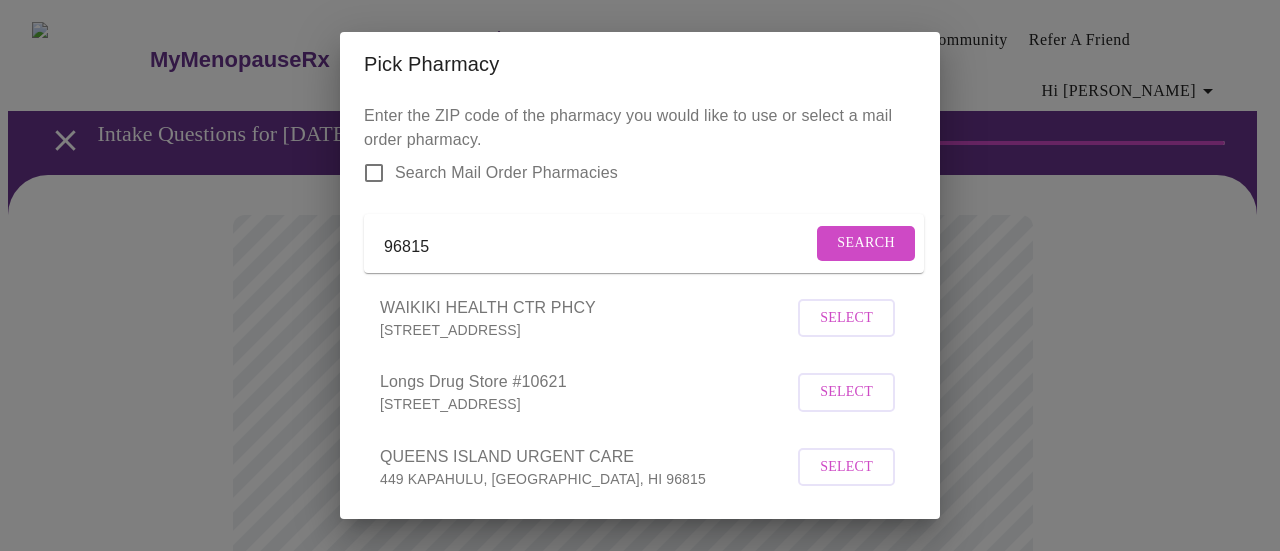 click on "Enter the ZIP code of the pharmacy you would like to use or select a mail order pharmacy. Search Mail Order Pharmacies 96815 Search WAIKIKI HEALTH CTR PHCY 277 OHUA AVE, HONOLULU, HI 96815 Select Longs Drug Store #10621 2155 Kalakaua Ave, Honolulu, HI 96815 Select QUEENS ISLAND URGENT CARE 449 KAPAHULU, HONOLUU, HI 96815 Select Discovery Bay Pharmacy 1778 Ala mona Blvd. UL-5C #208, Honolulu, HI 96815 Select Cancel Save" at bounding box center (640, 307) 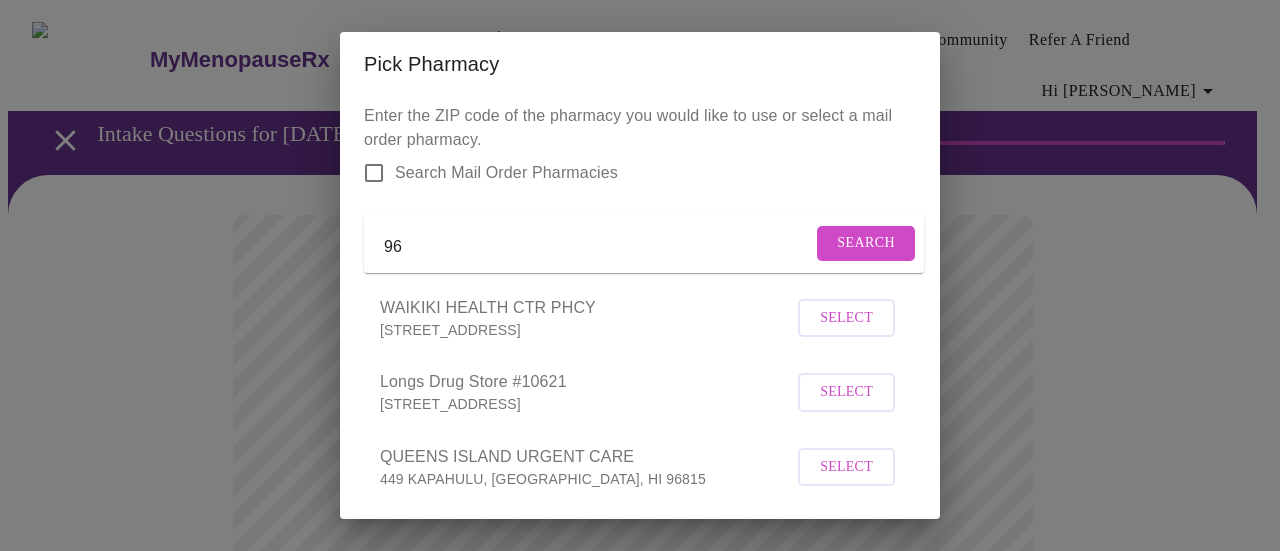 type on "9" 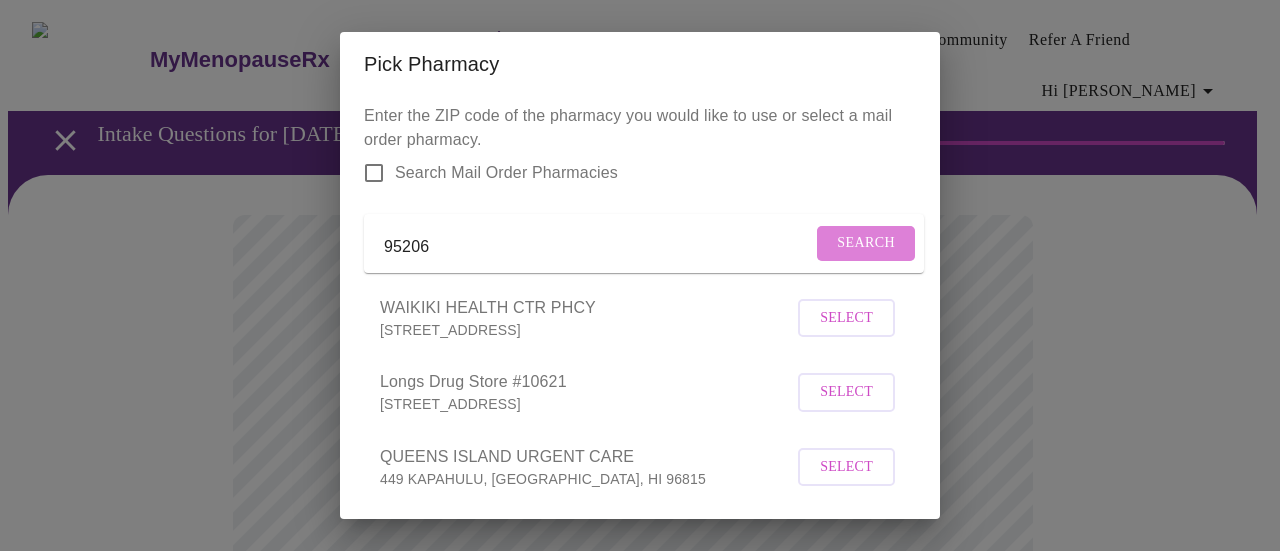 click on "Search" at bounding box center (866, 243) 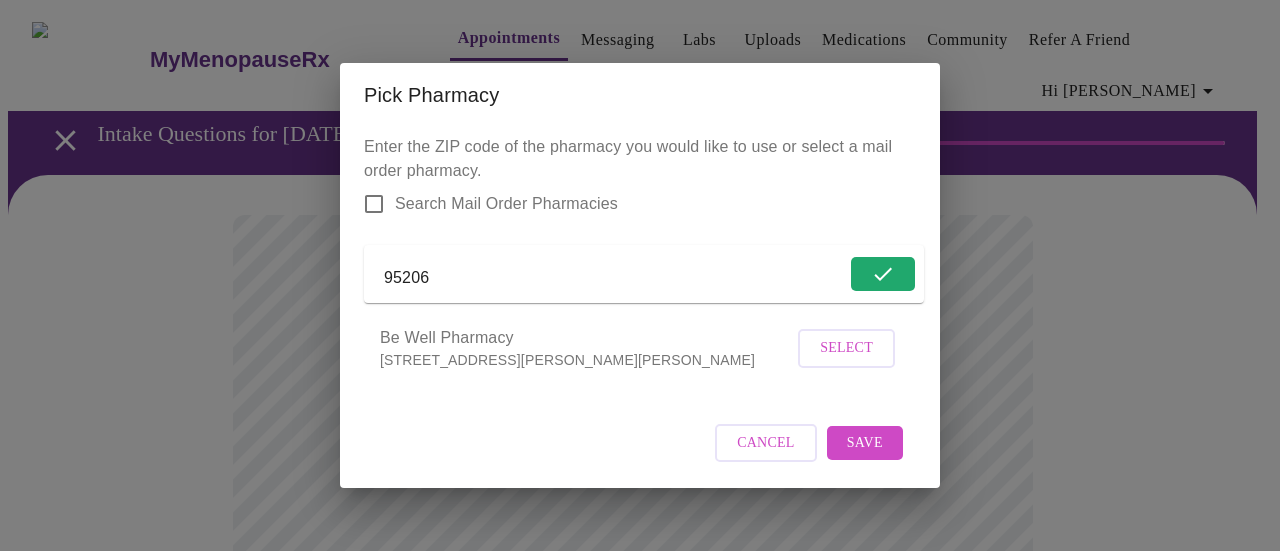 click on "95206" at bounding box center (644, 274) 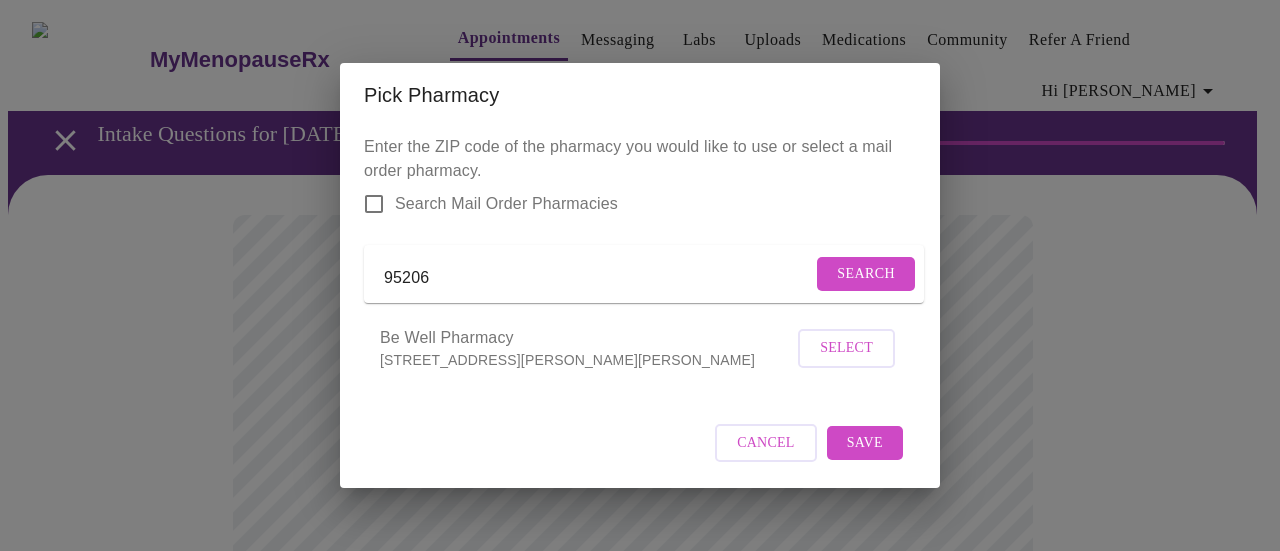 drag, startPoint x: 491, startPoint y: 267, endPoint x: 258, endPoint y: 251, distance: 233.5487 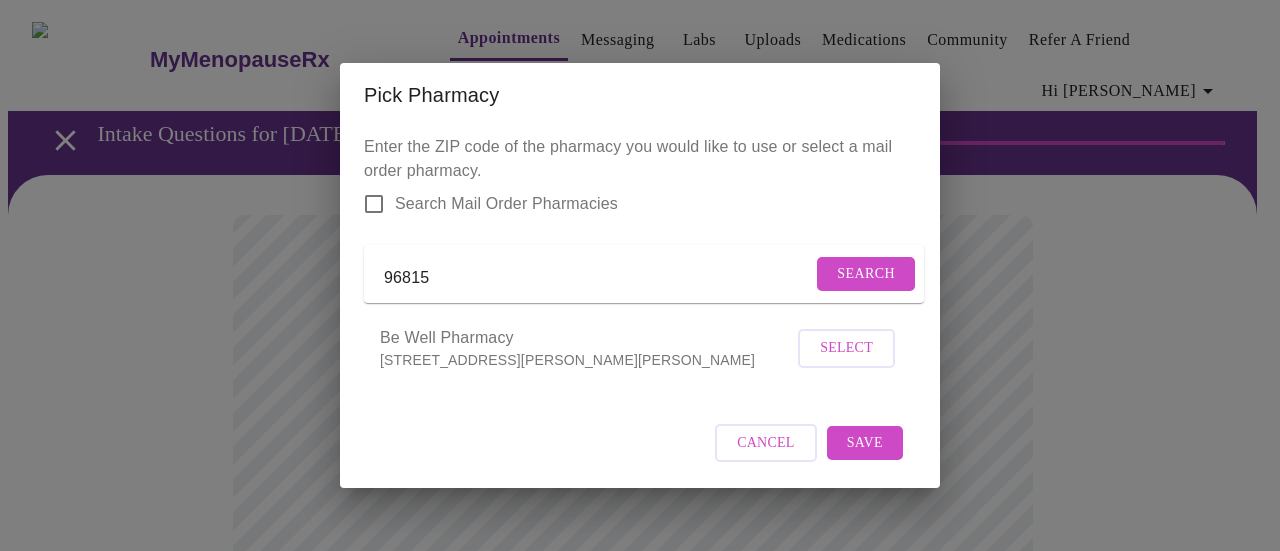 type on "96815" 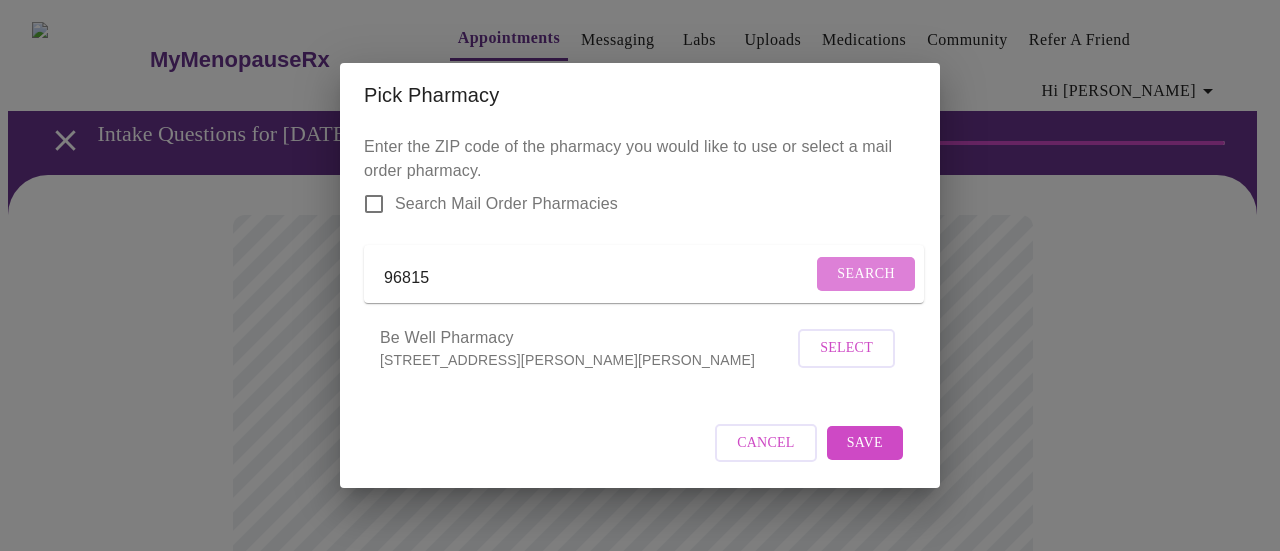 click on "Search" at bounding box center (866, 274) 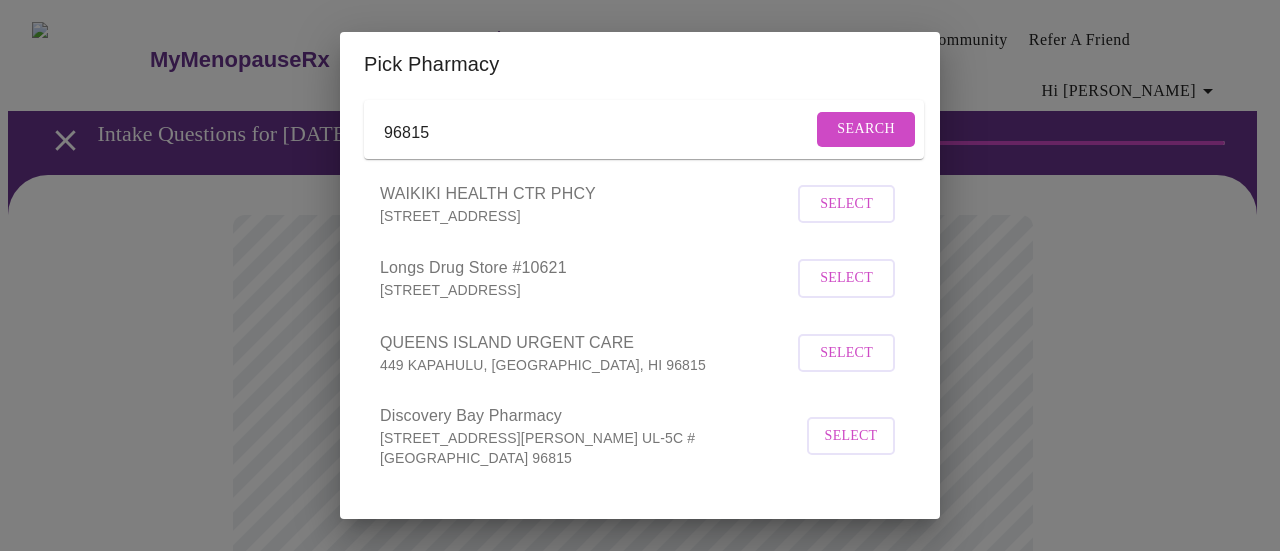 scroll, scrollTop: 133, scrollLeft: 0, axis: vertical 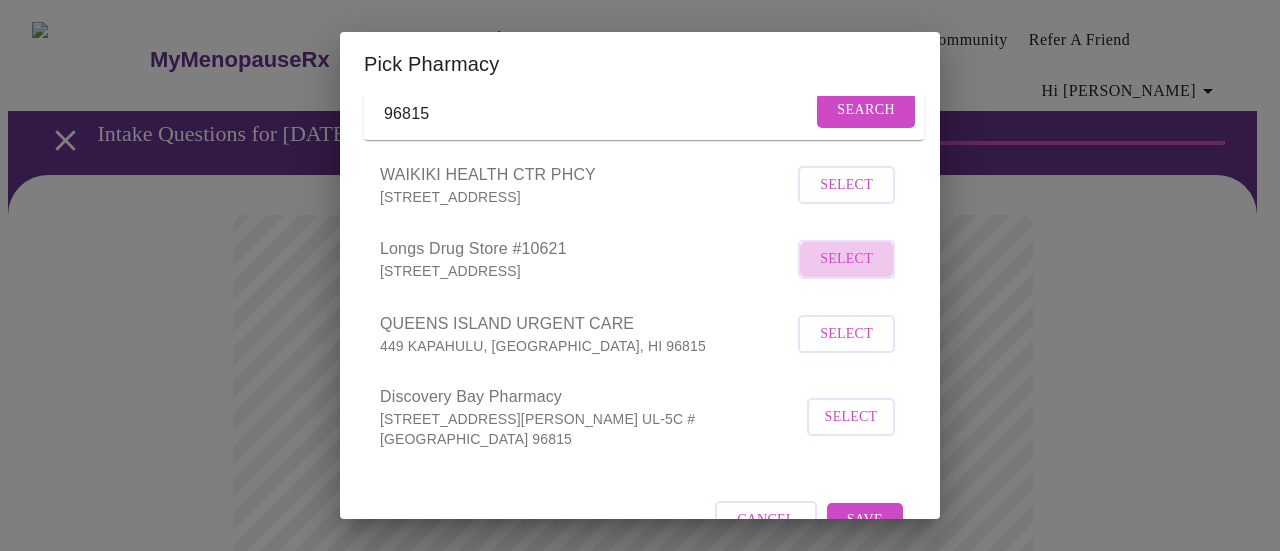 click on "Select" at bounding box center (846, 259) 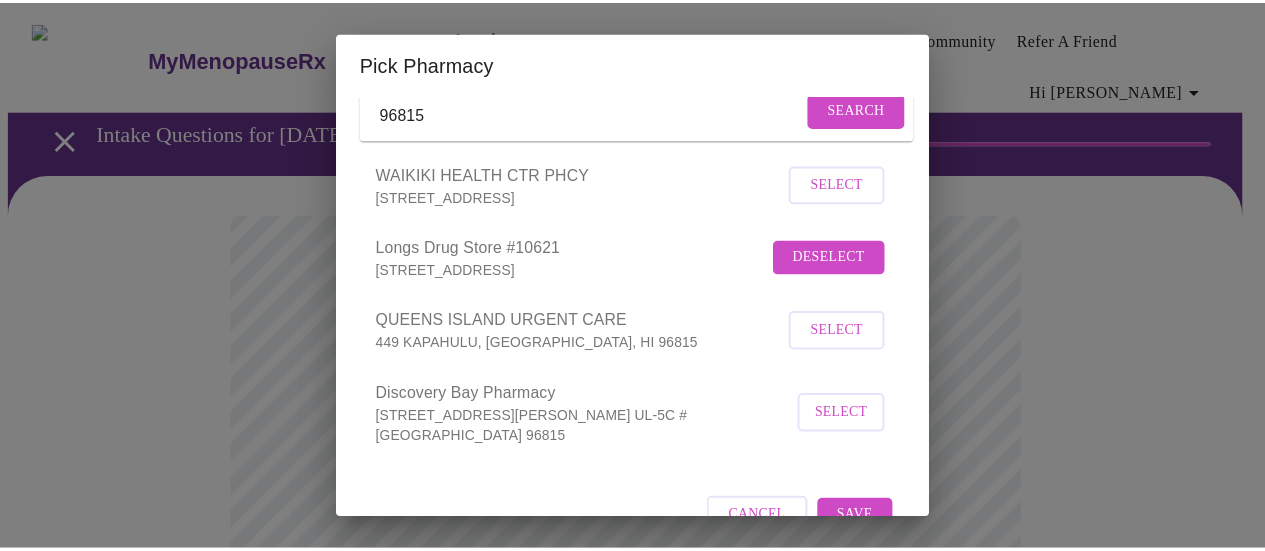 scroll, scrollTop: 187, scrollLeft: 0, axis: vertical 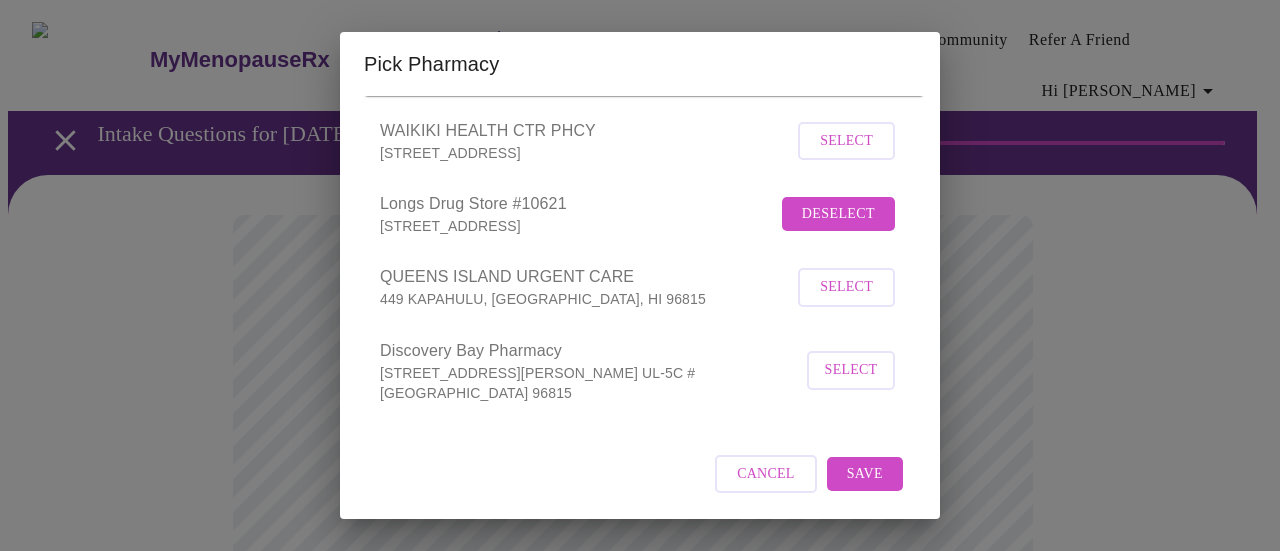 click on "Save" at bounding box center (865, 474) 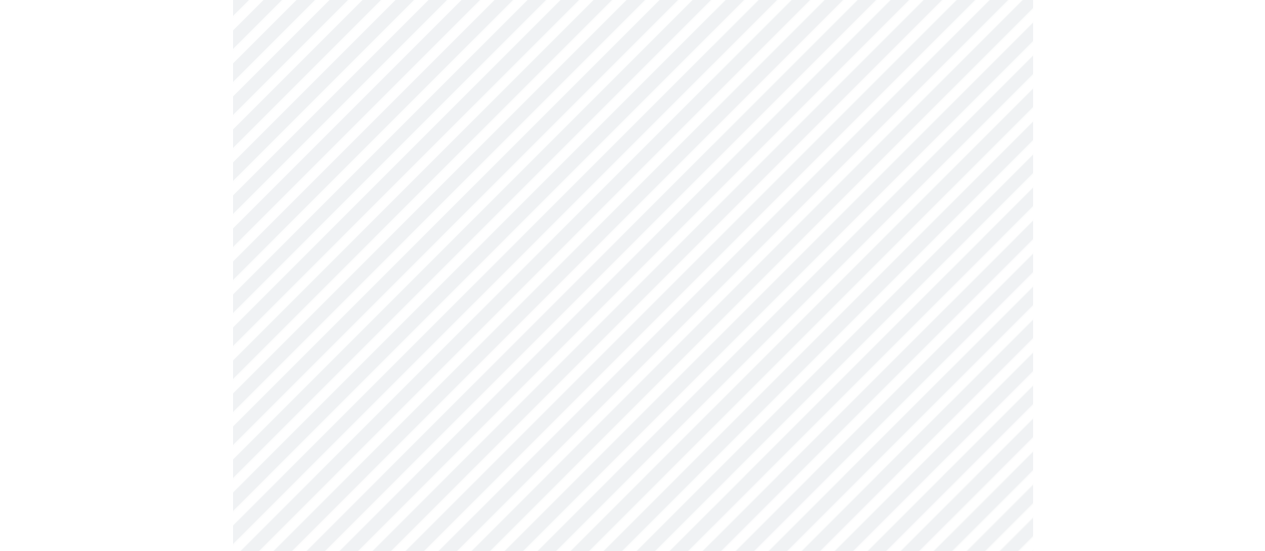scroll, scrollTop: 494, scrollLeft: 0, axis: vertical 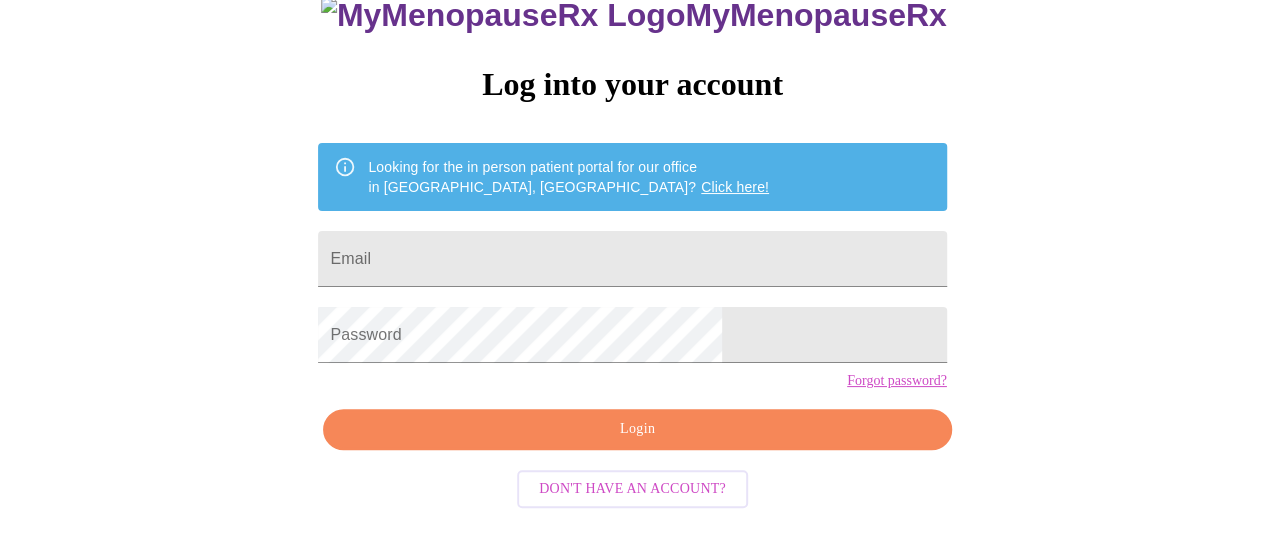 type on "cma.leggett@gmail.com" 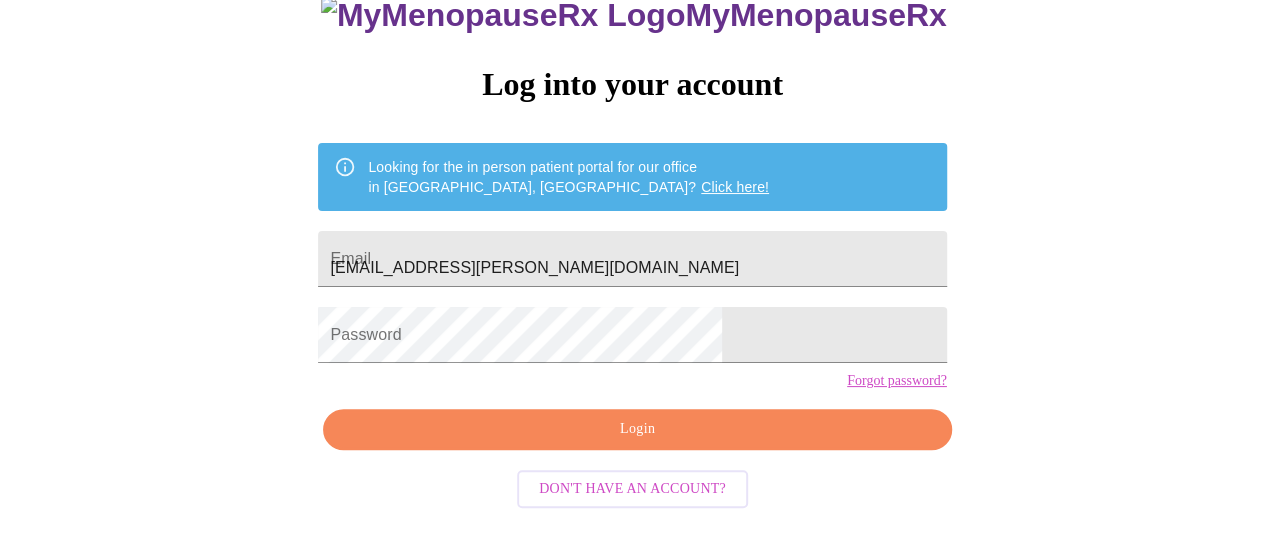 scroll, scrollTop: 101, scrollLeft: 0, axis: vertical 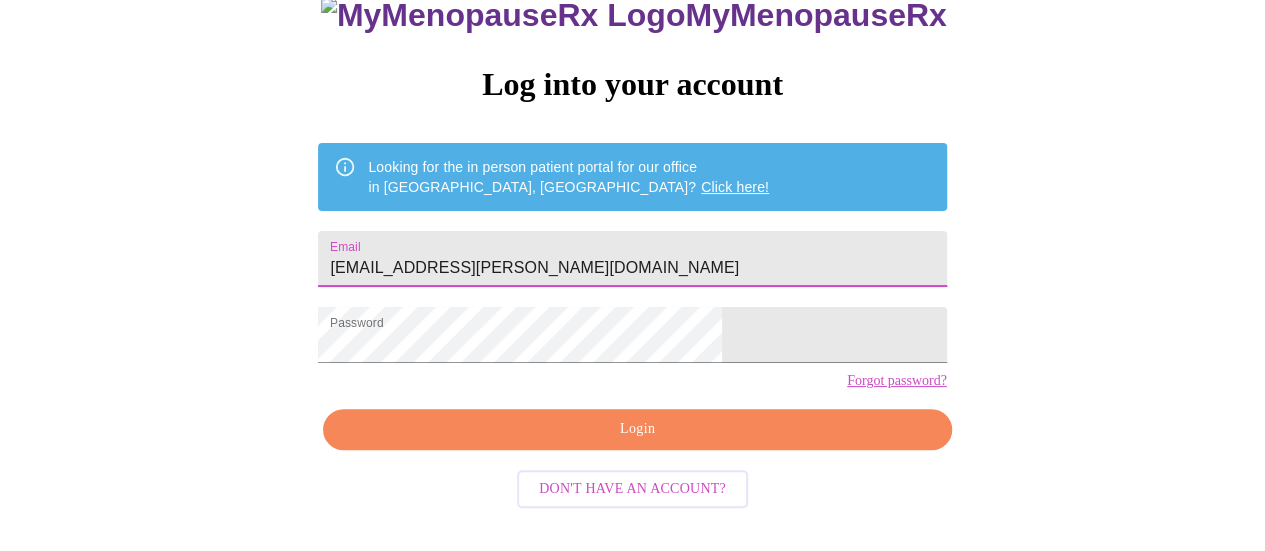click on "Login" at bounding box center (637, 429) 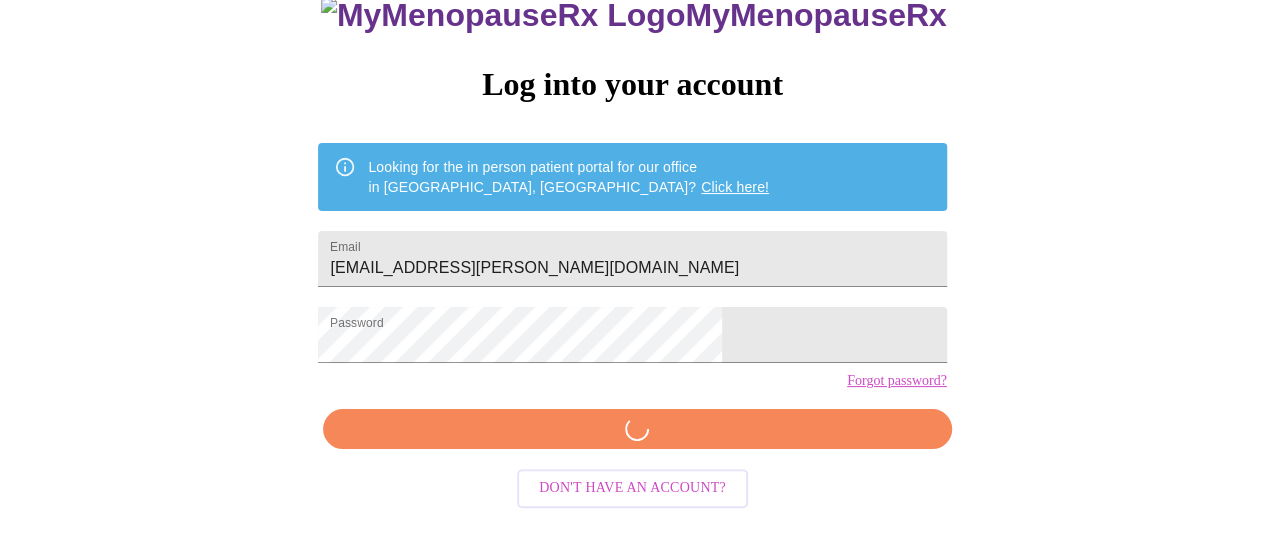 scroll, scrollTop: 152, scrollLeft: 0, axis: vertical 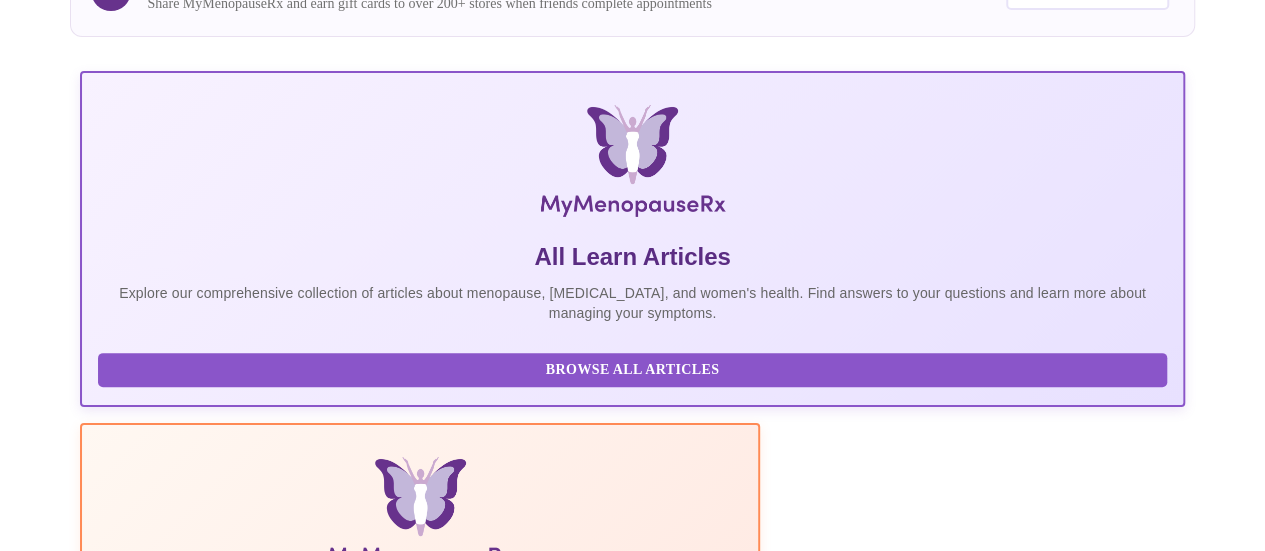 click on "Browse All Articles" at bounding box center (632, 370) 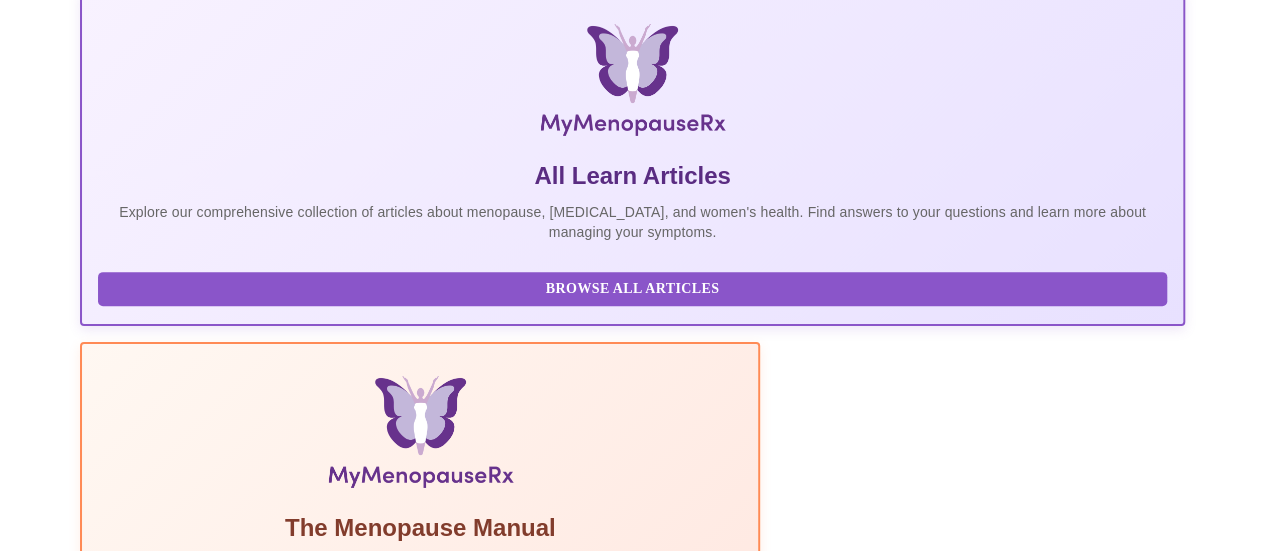 scroll, scrollTop: 569, scrollLeft: 0, axis: vertical 